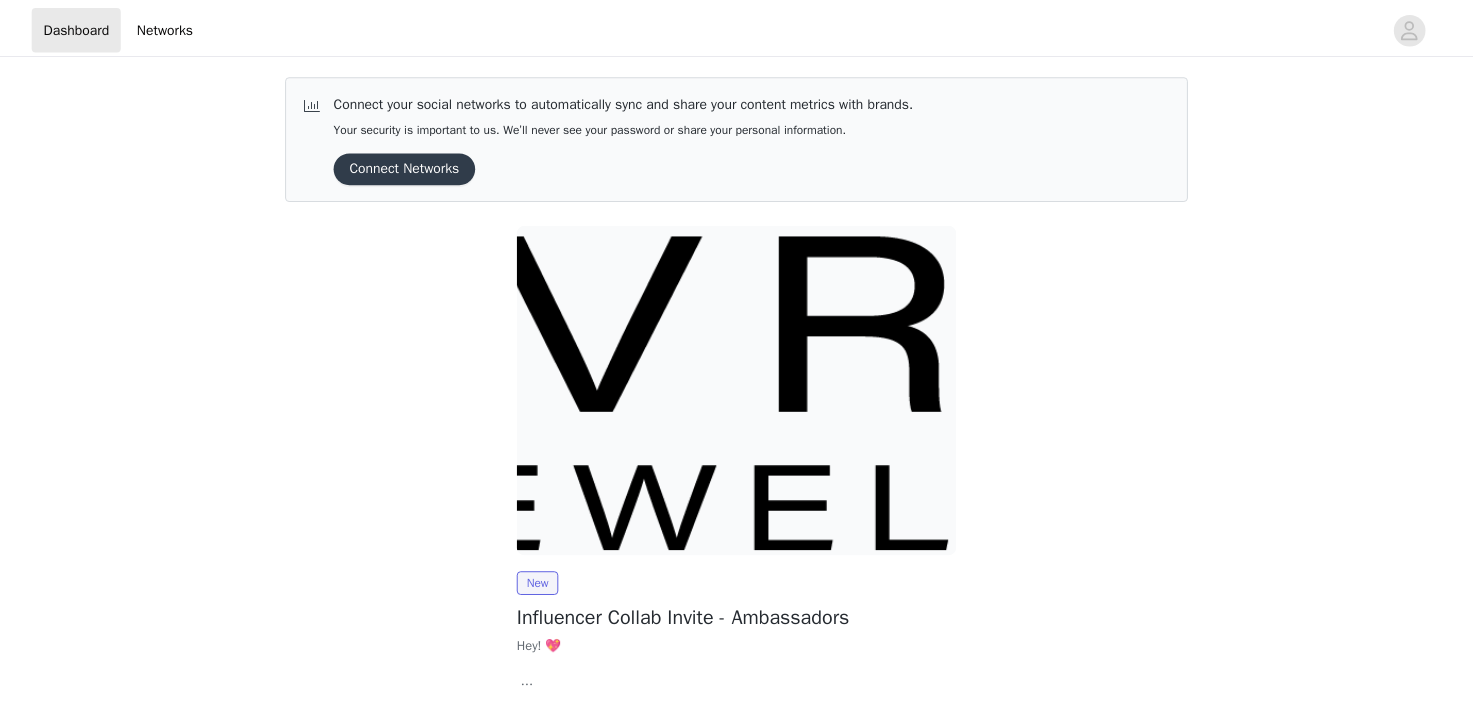 scroll, scrollTop: 0, scrollLeft: 0, axis: both 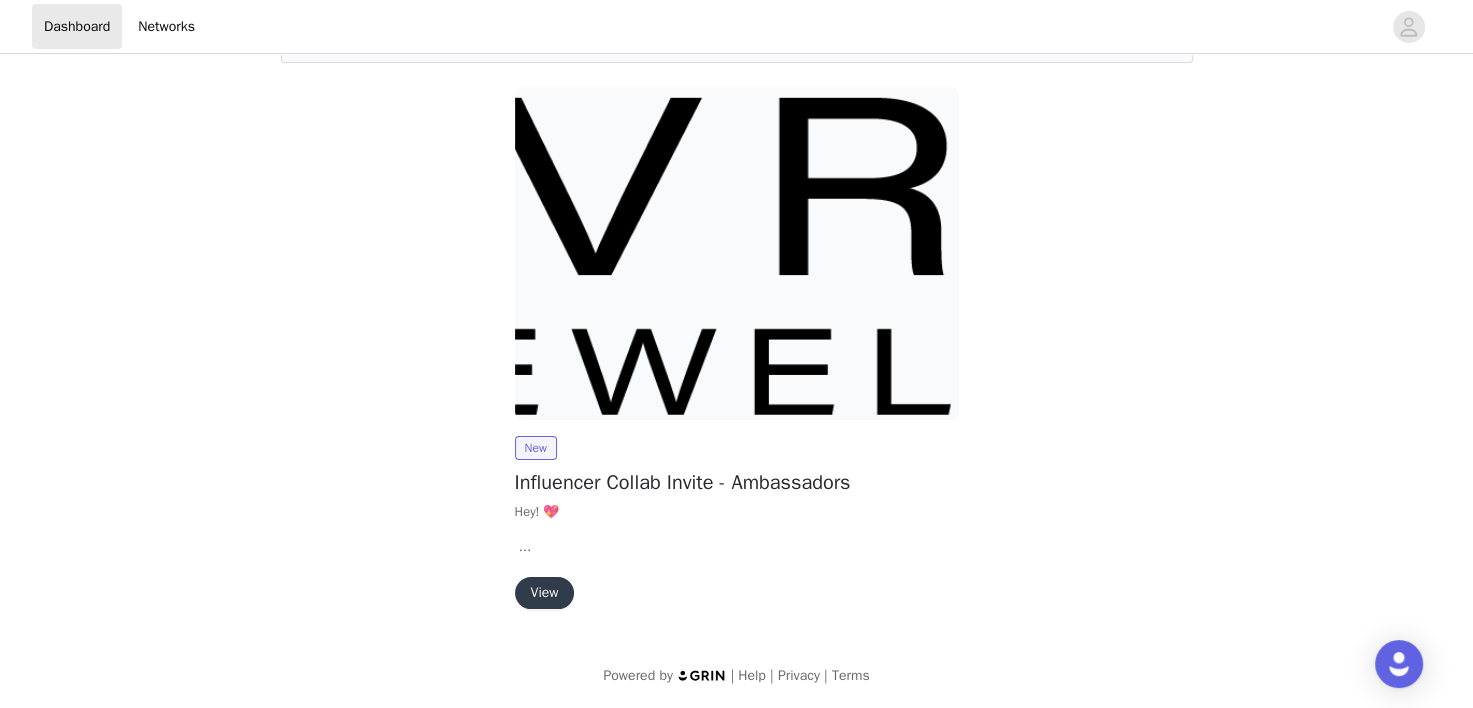 click on "View" at bounding box center (545, 593) 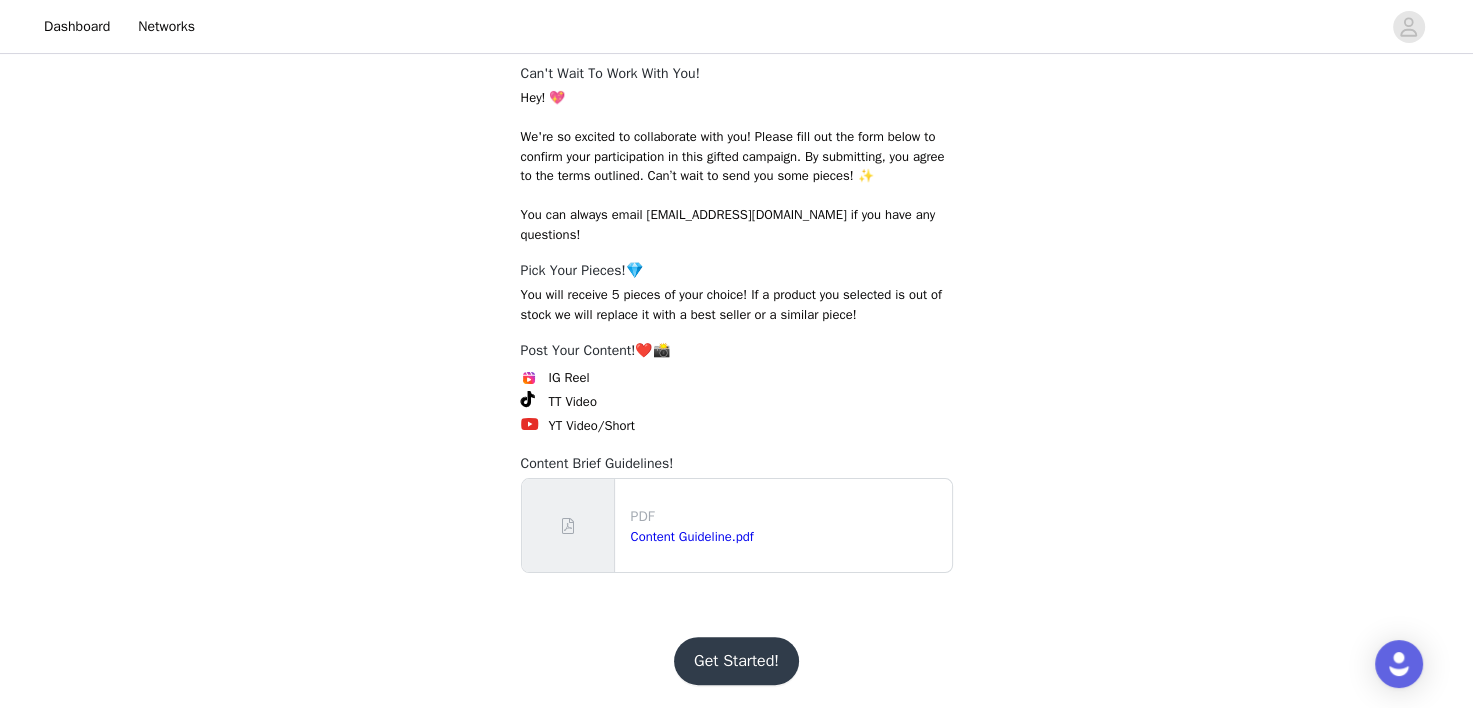 scroll, scrollTop: 288, scrollLeft: 0, axis: vertical 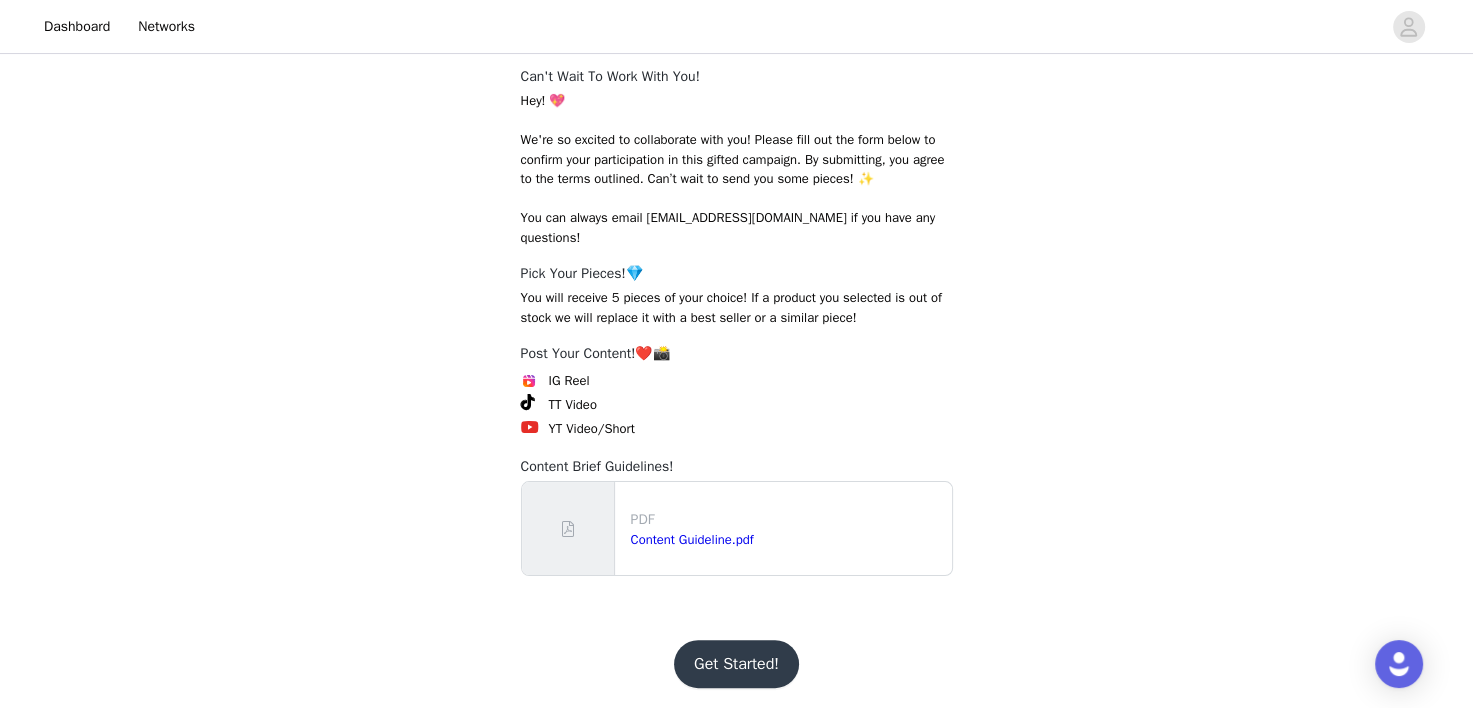 click on "Get Started!" at bounding box center [736, 664] 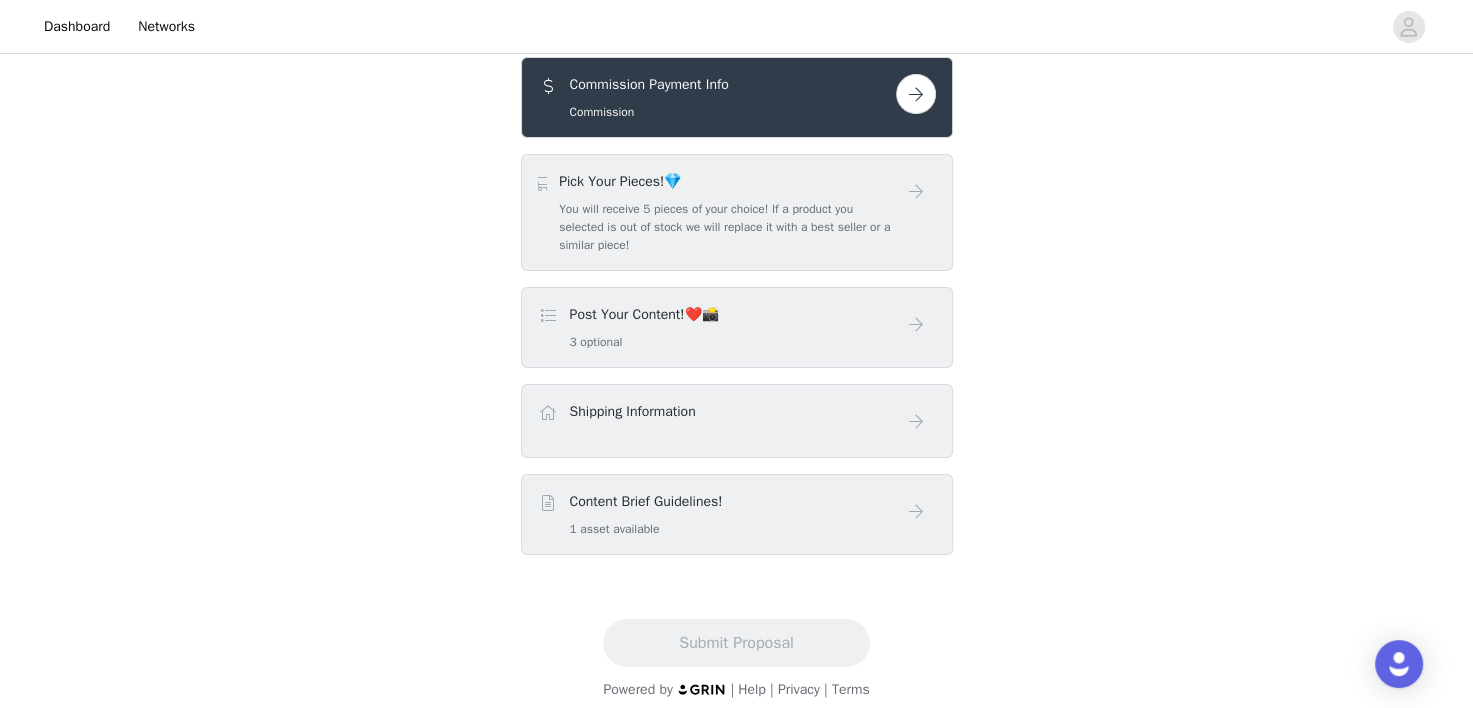 scroll, scrollTop: 238, scrollLeft: 0, axis: vertical 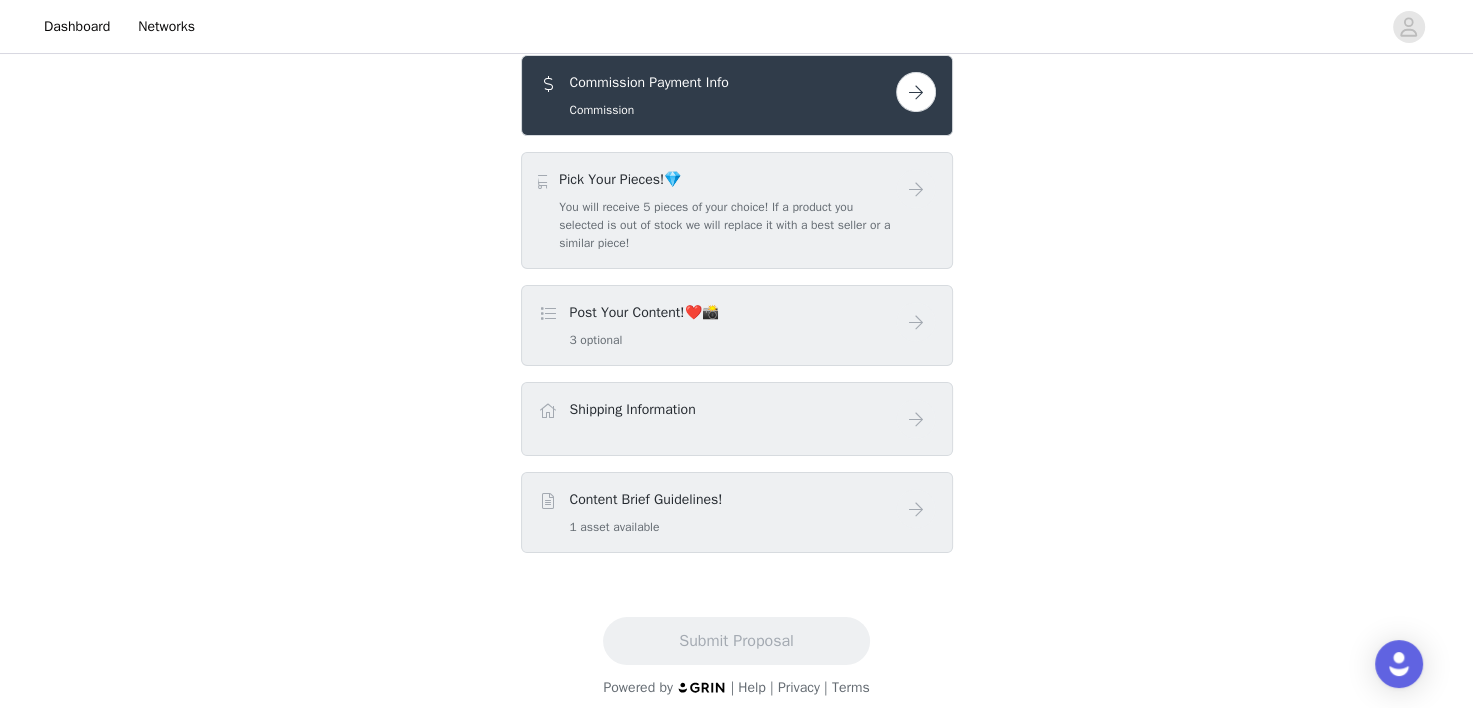 click at bounding box center [916, 92] 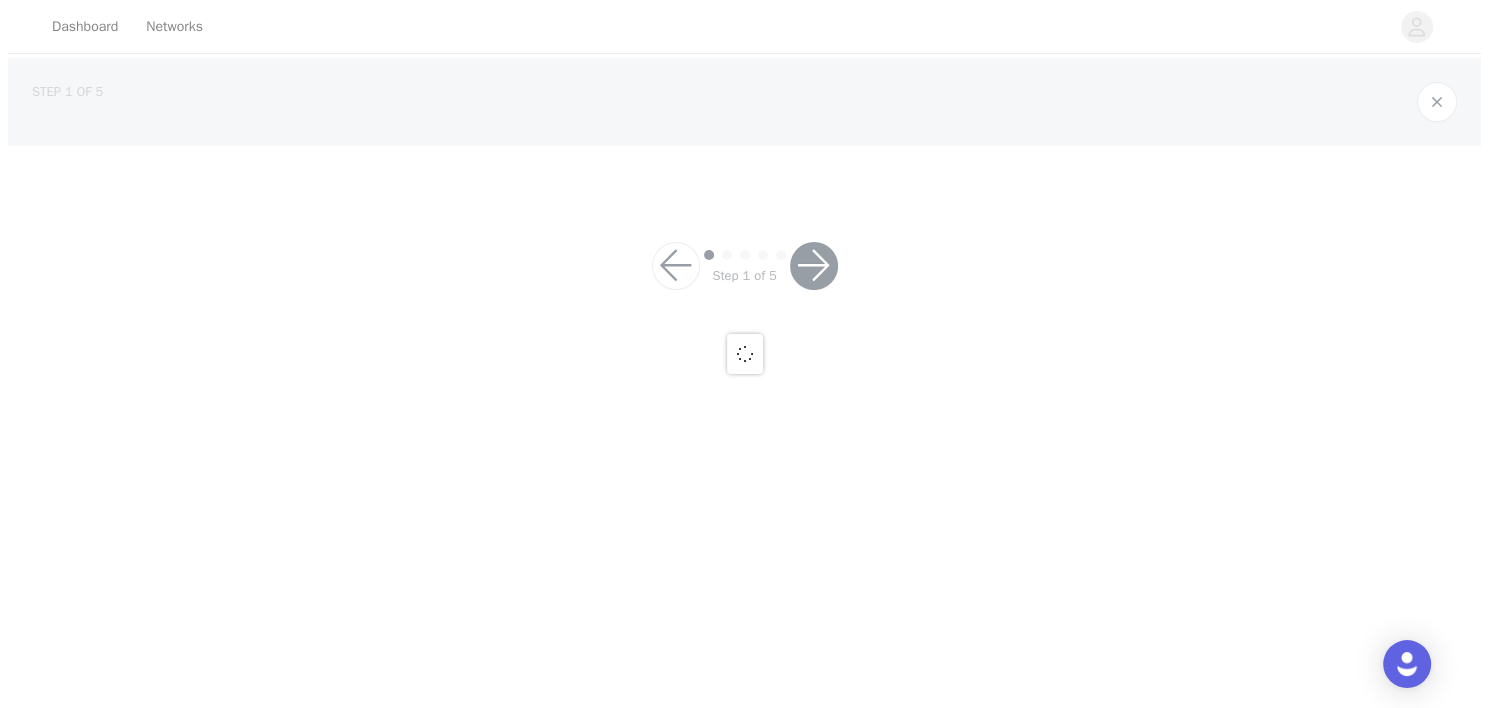 scroll, scrollTop: 0, scrollLeft: 0, axis: both 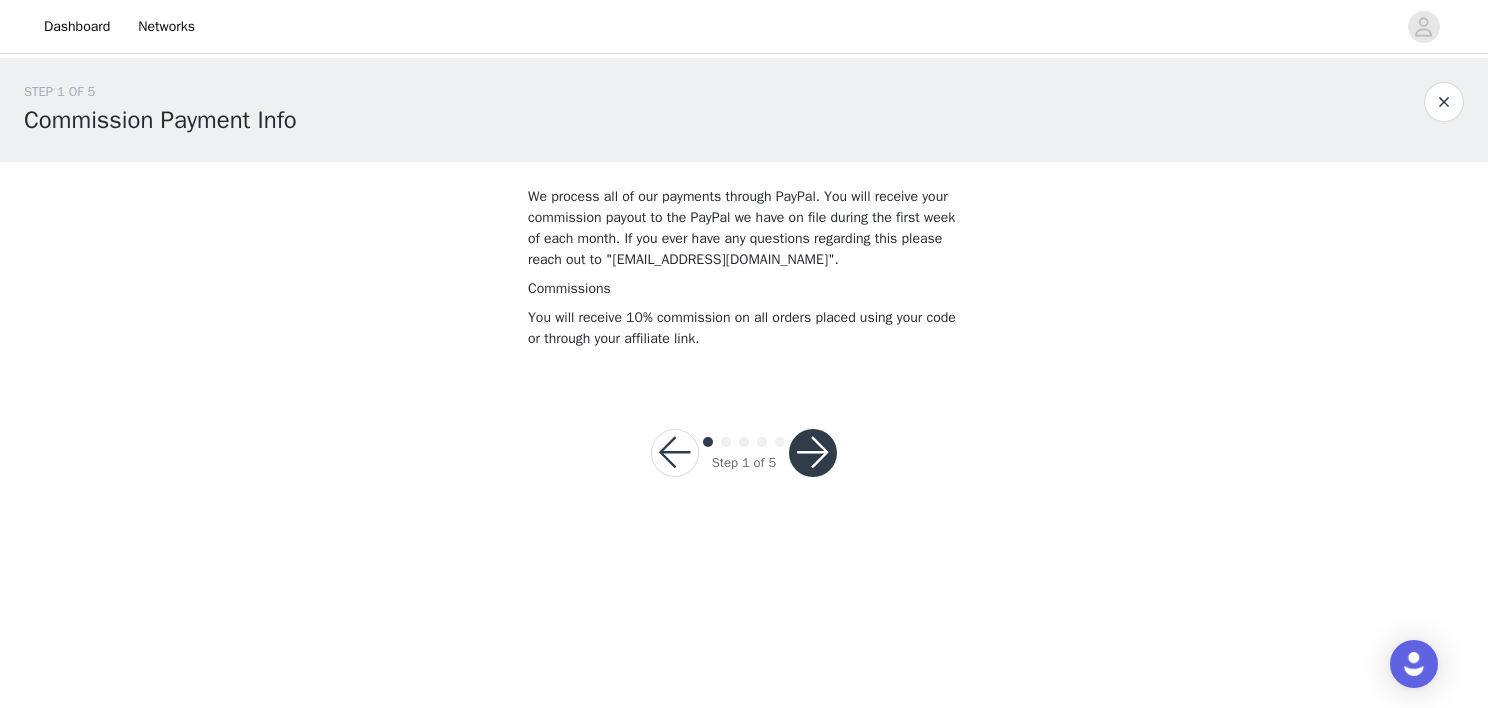 click at bounding box center (813, 453) 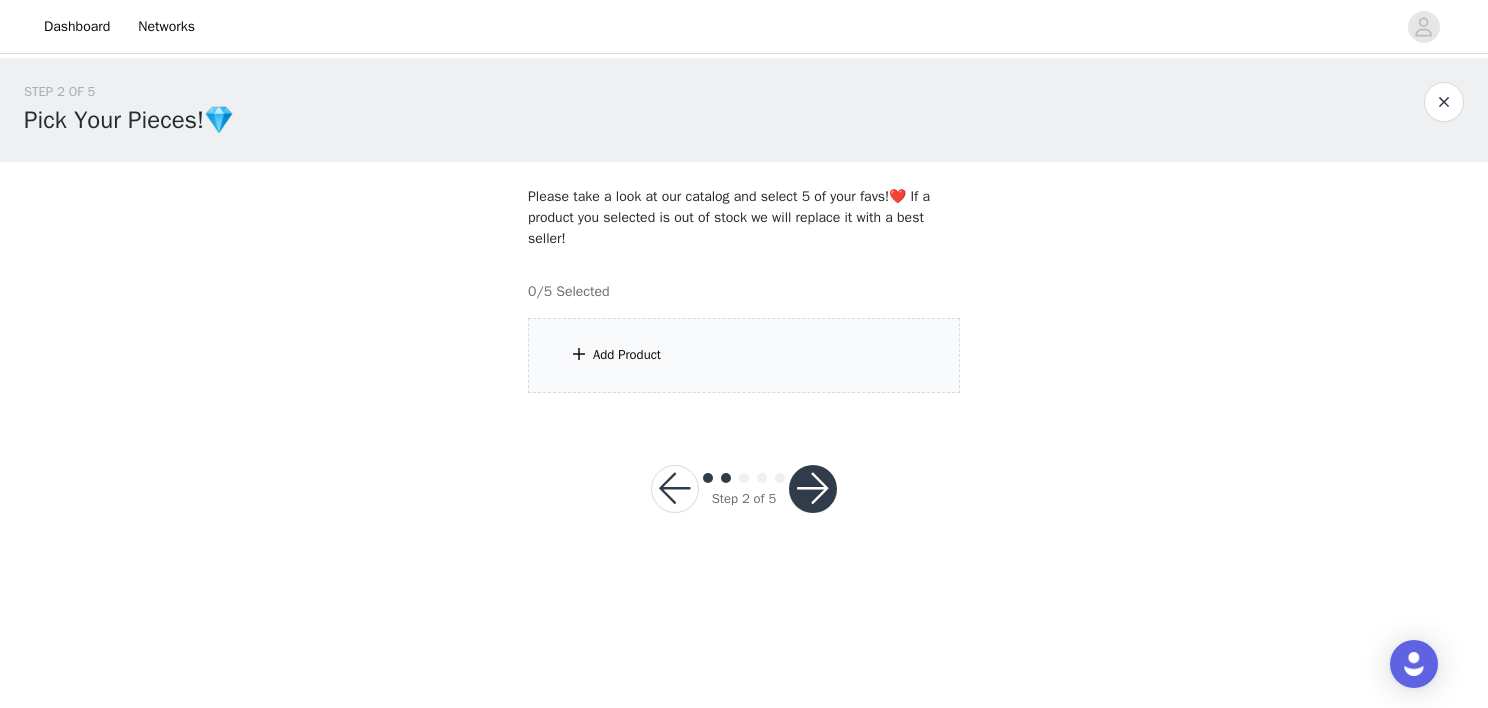 click on "Add Product" at bounding box center (744, 355) 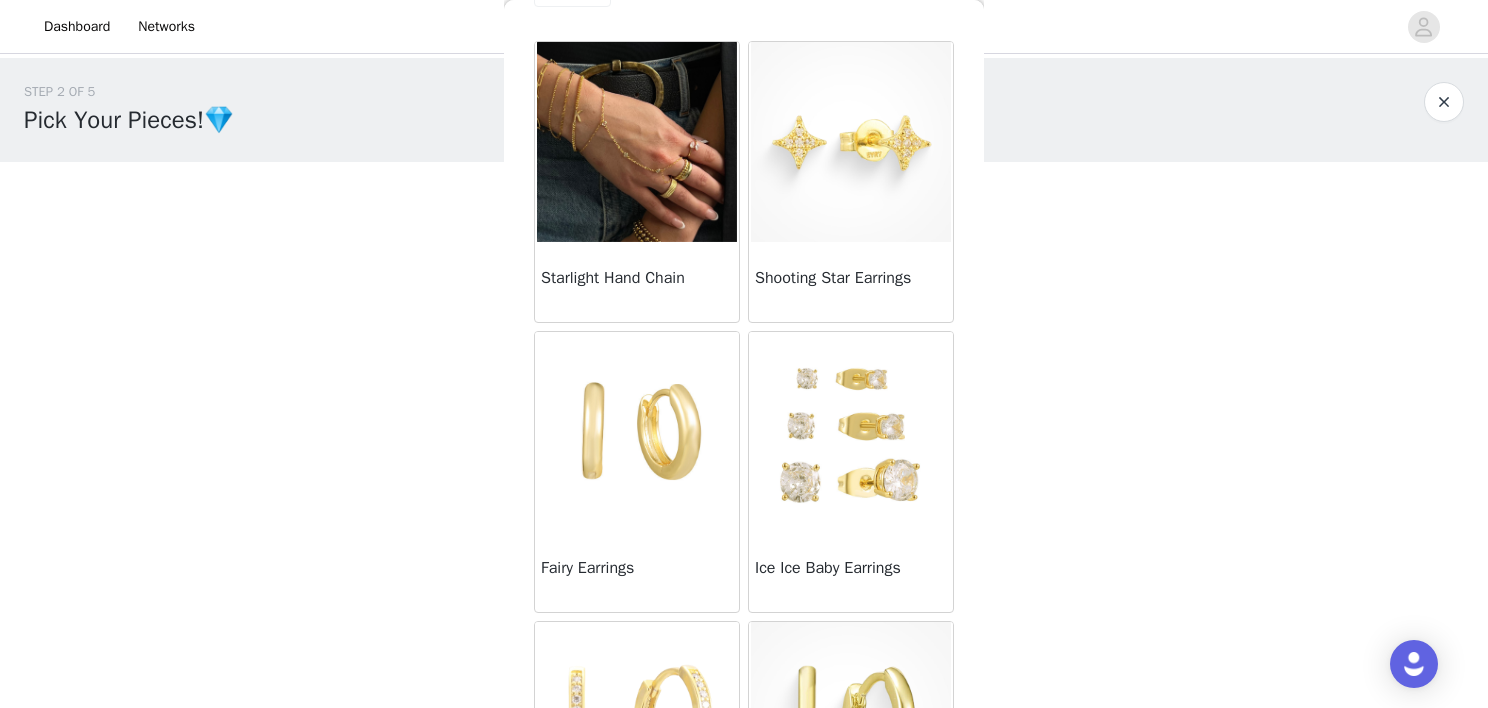 scroll, scrollTop: 354, scrollLeft: 0, axis: vertical 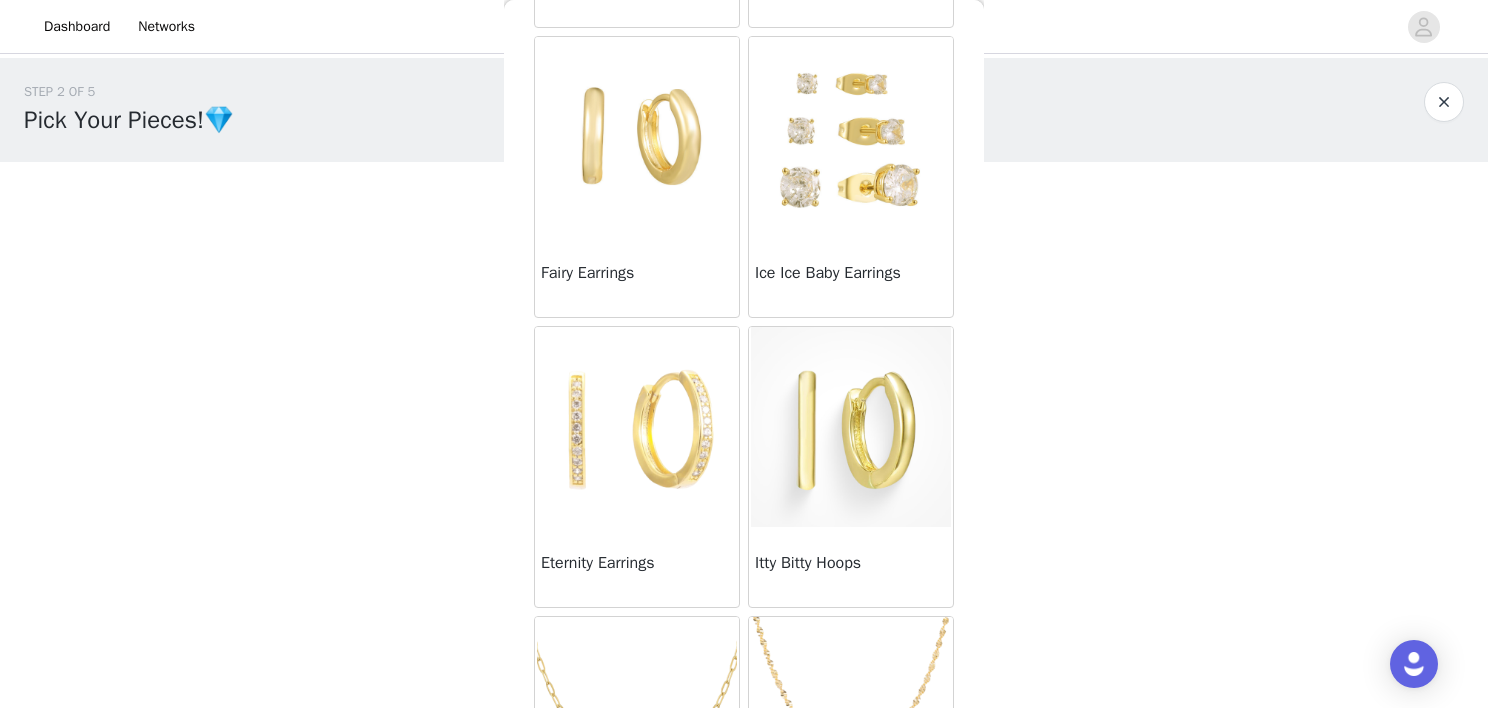 click at bounding box center [637, 427] 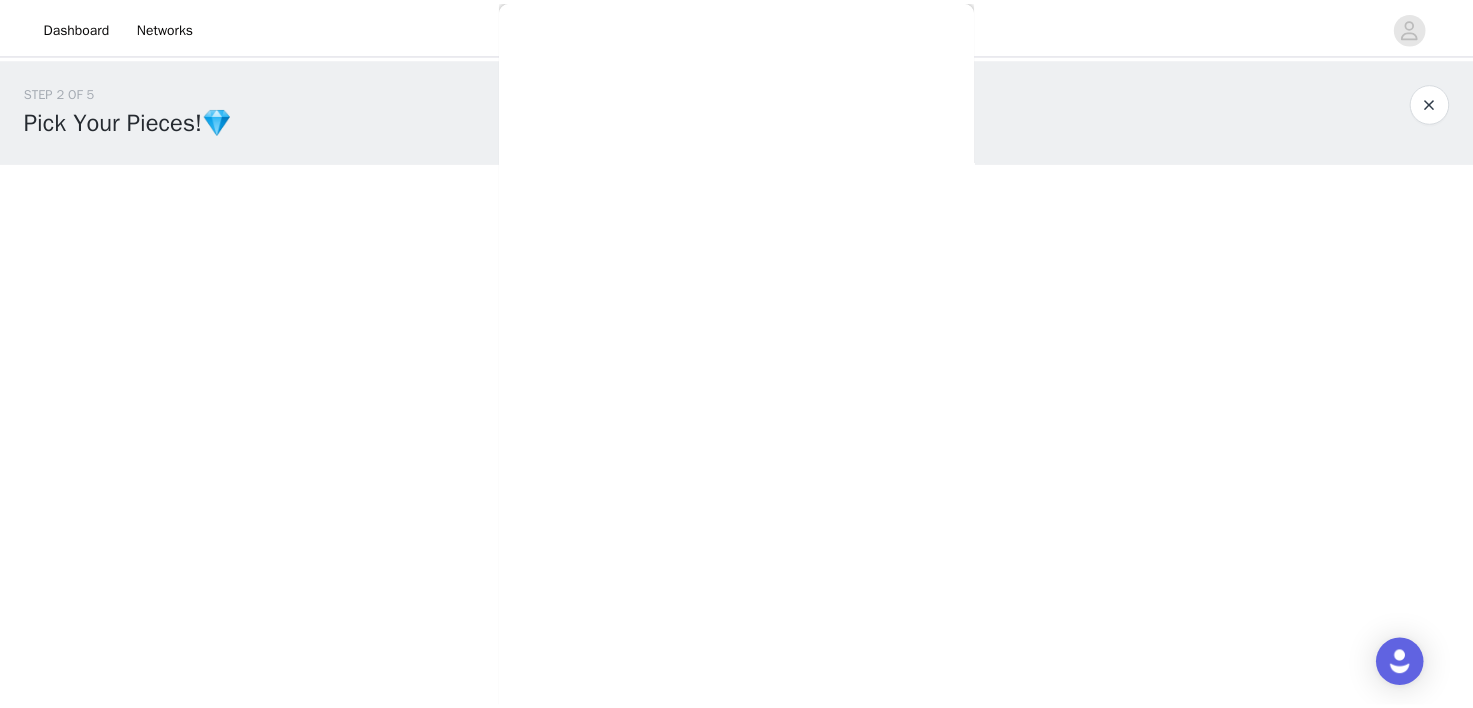 scroll, scrollTop: 268, scrollLeft: 0, axis: vertical 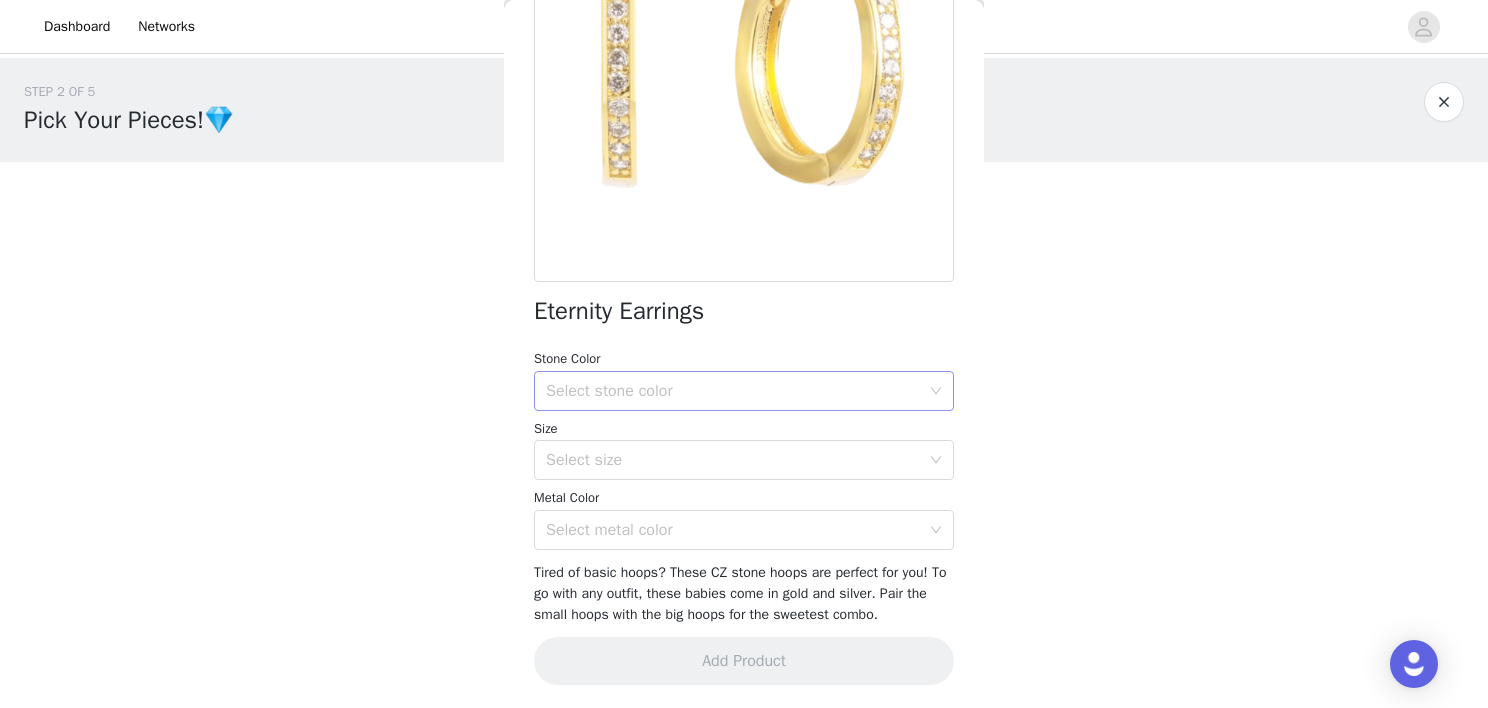 click on "Select stone color" at bounding box center [733, 391] 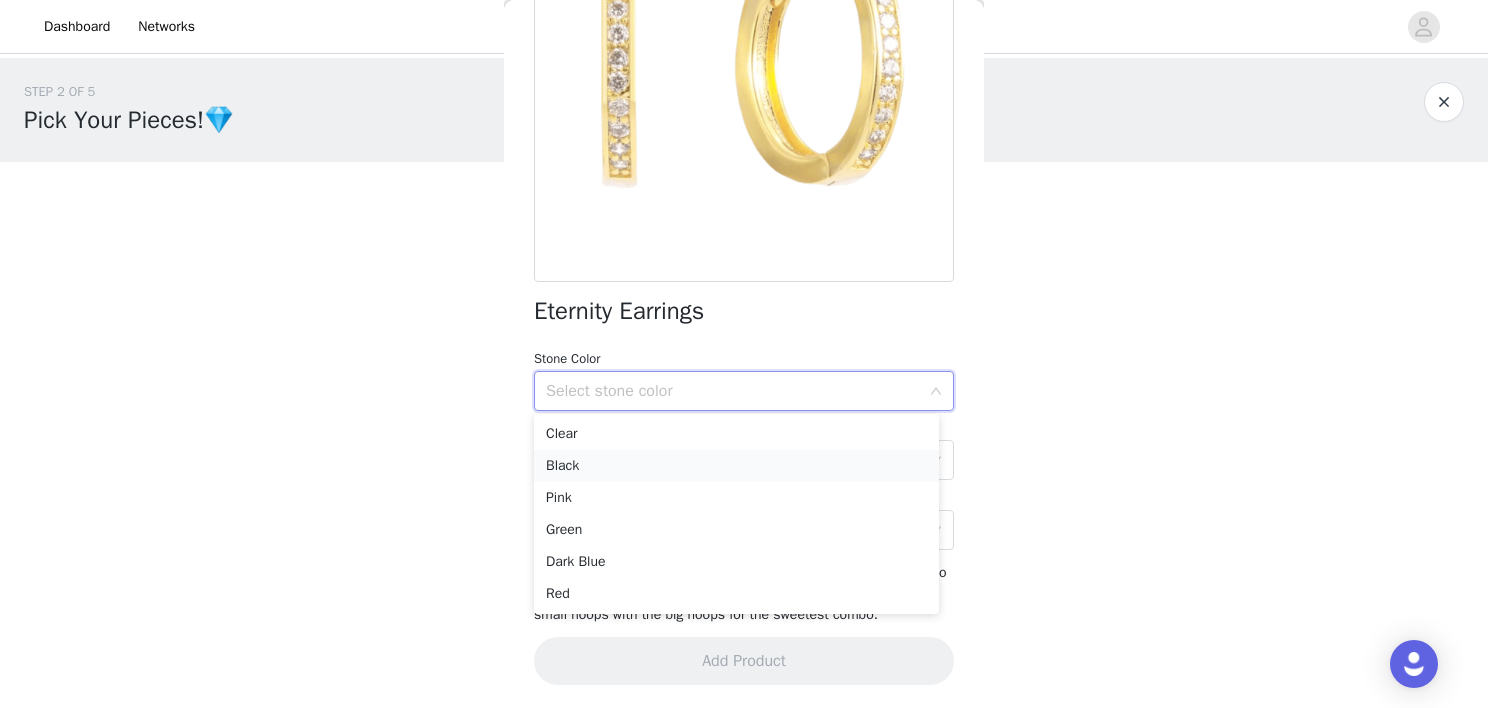click on "Black" at bounding box center [736, 466] 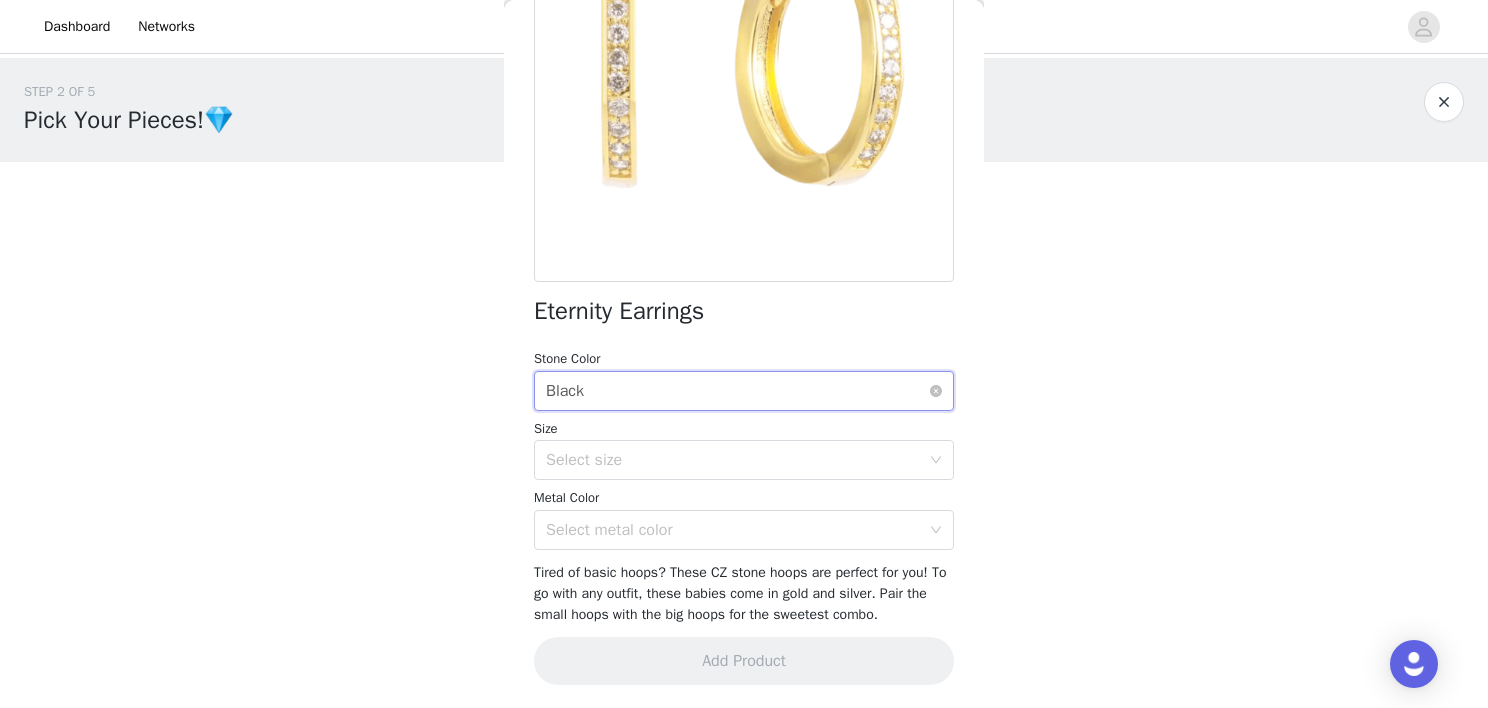 click on "Select stone color Black" at bounding box center [737, 391] 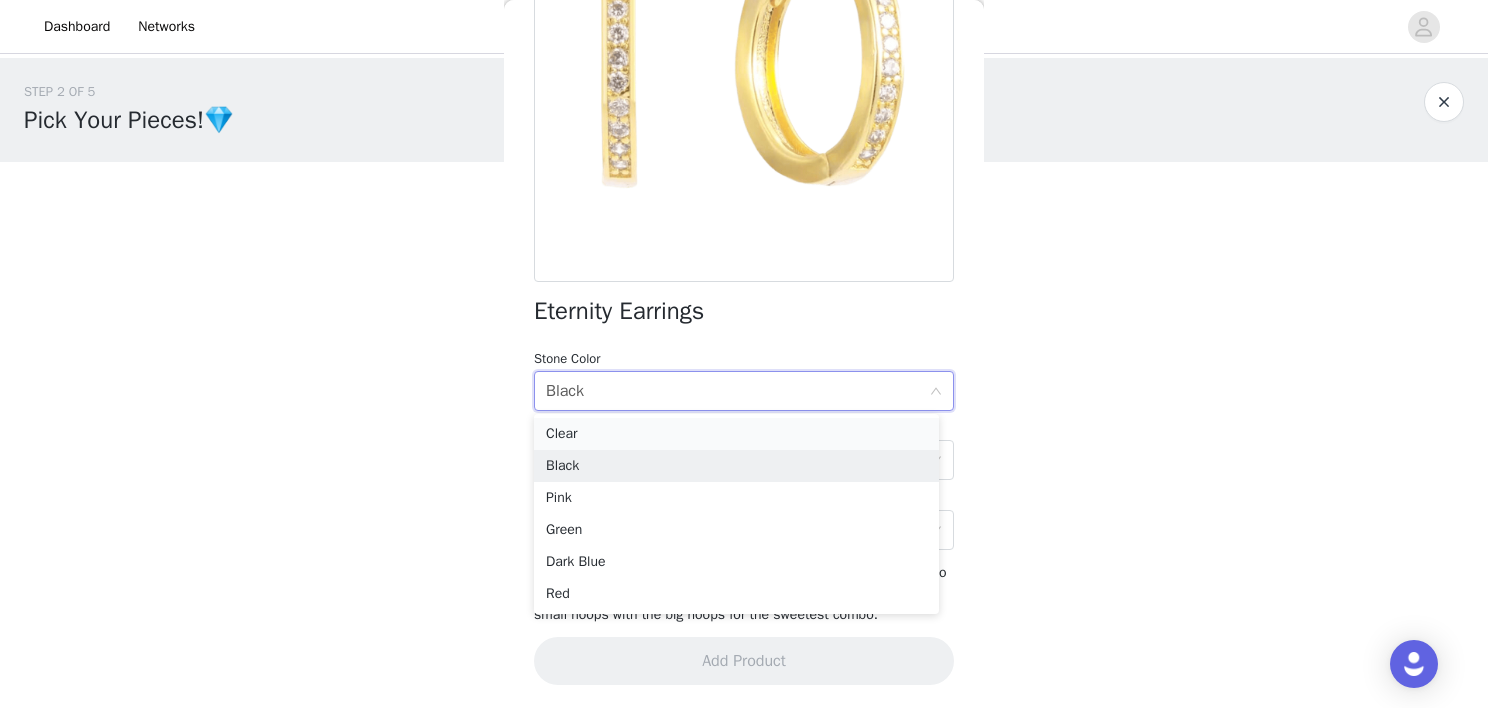 click on "Clear" at bounding box center (736, 434) 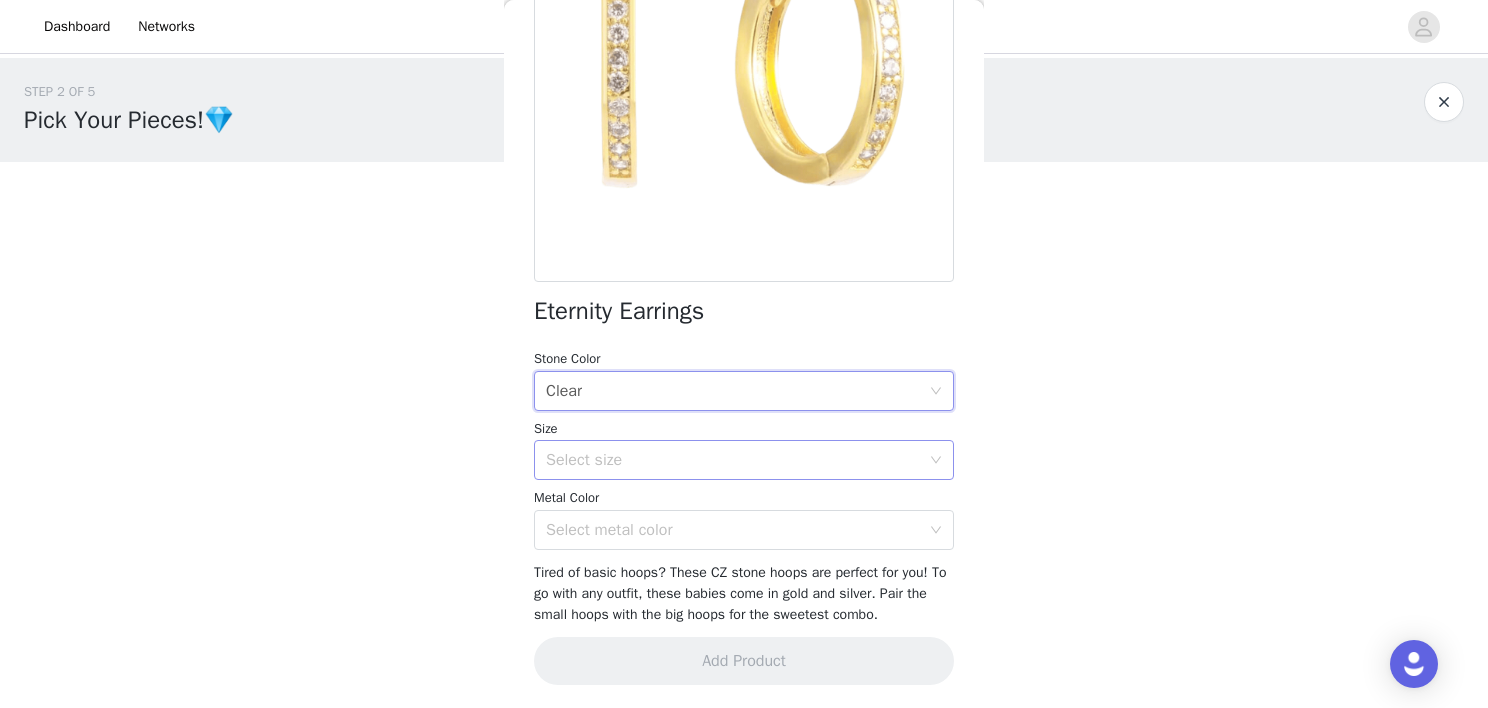 click on "Select size" at bounding box center [733, 460] 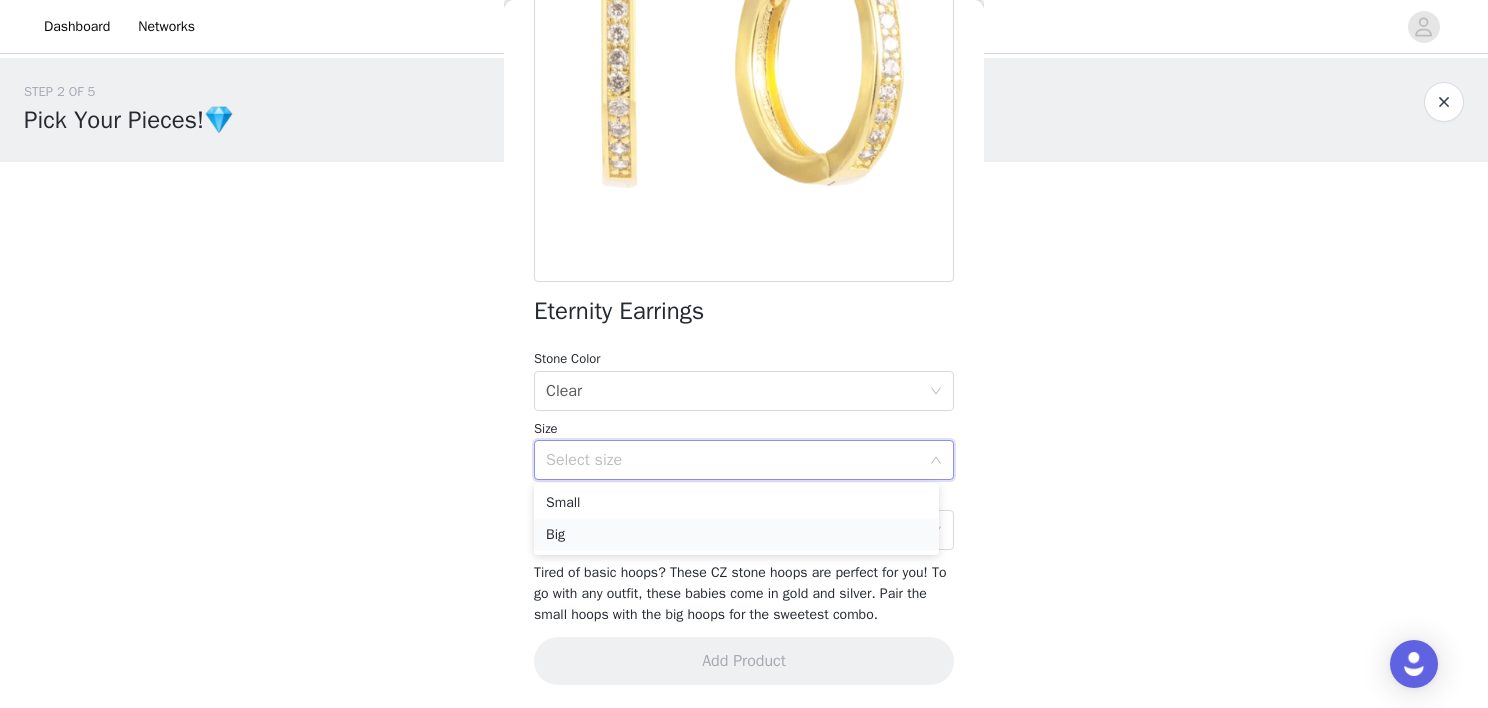 click on "Big" at bounding box center [736, 535] 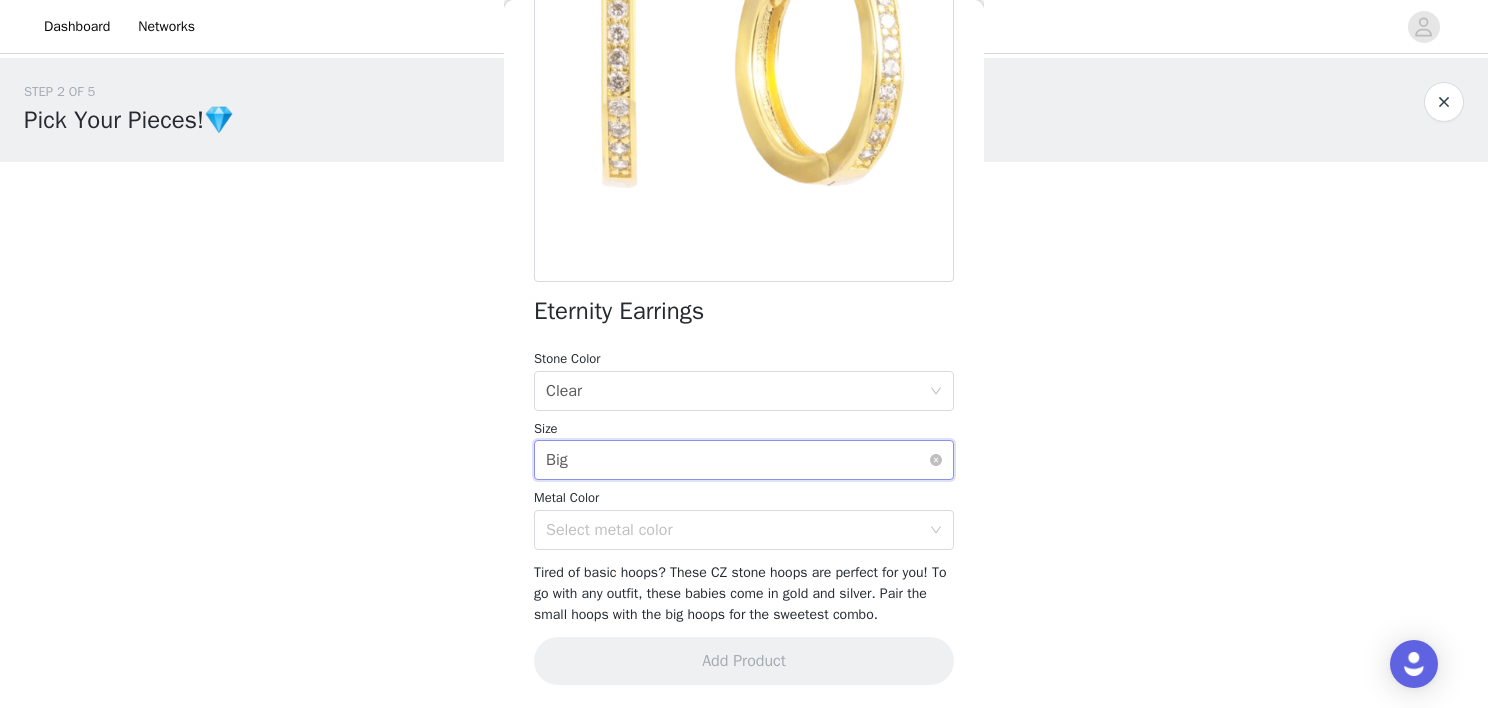click on "Select size Big" at bounding box center [737, 460] 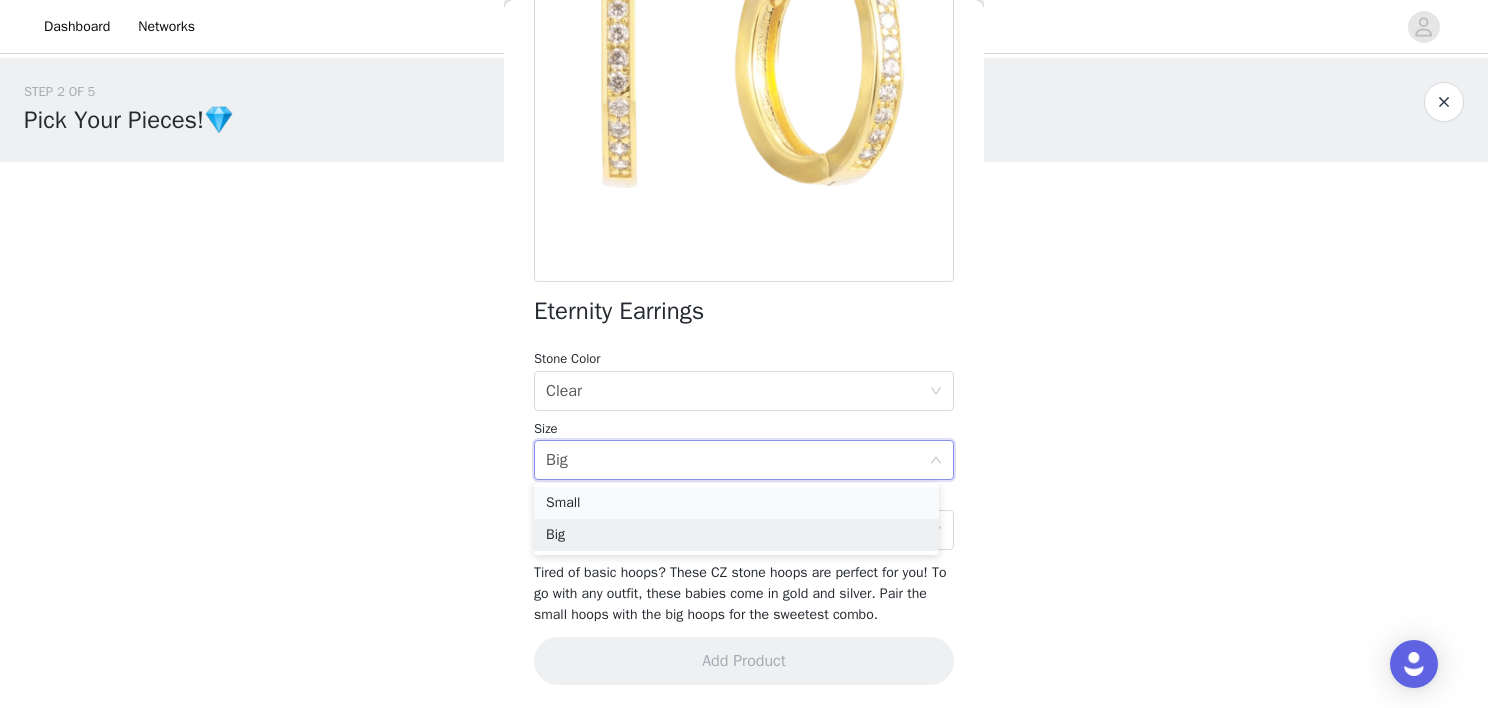 click on "Small" at bounding box center [736, 503] 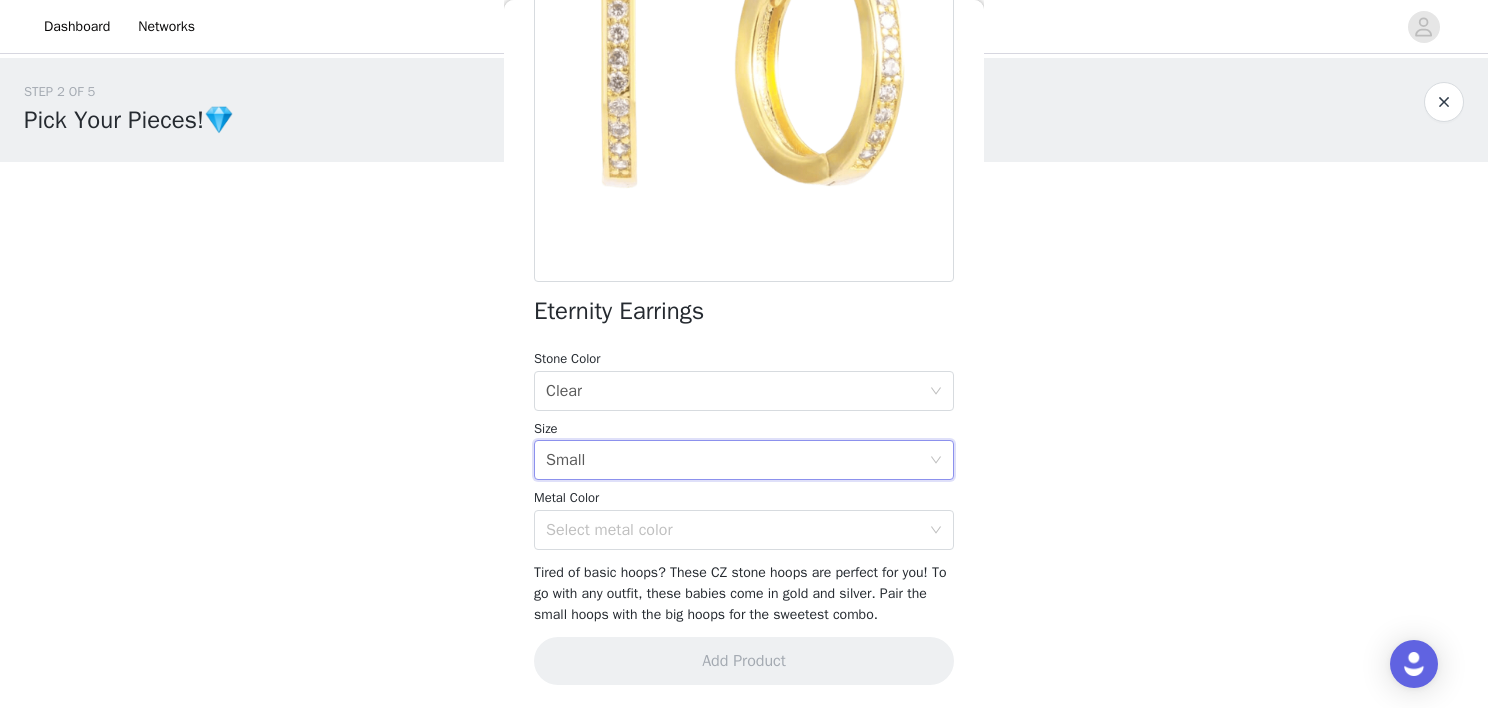 click on "Metal Color" at bounding box center (744, 498) 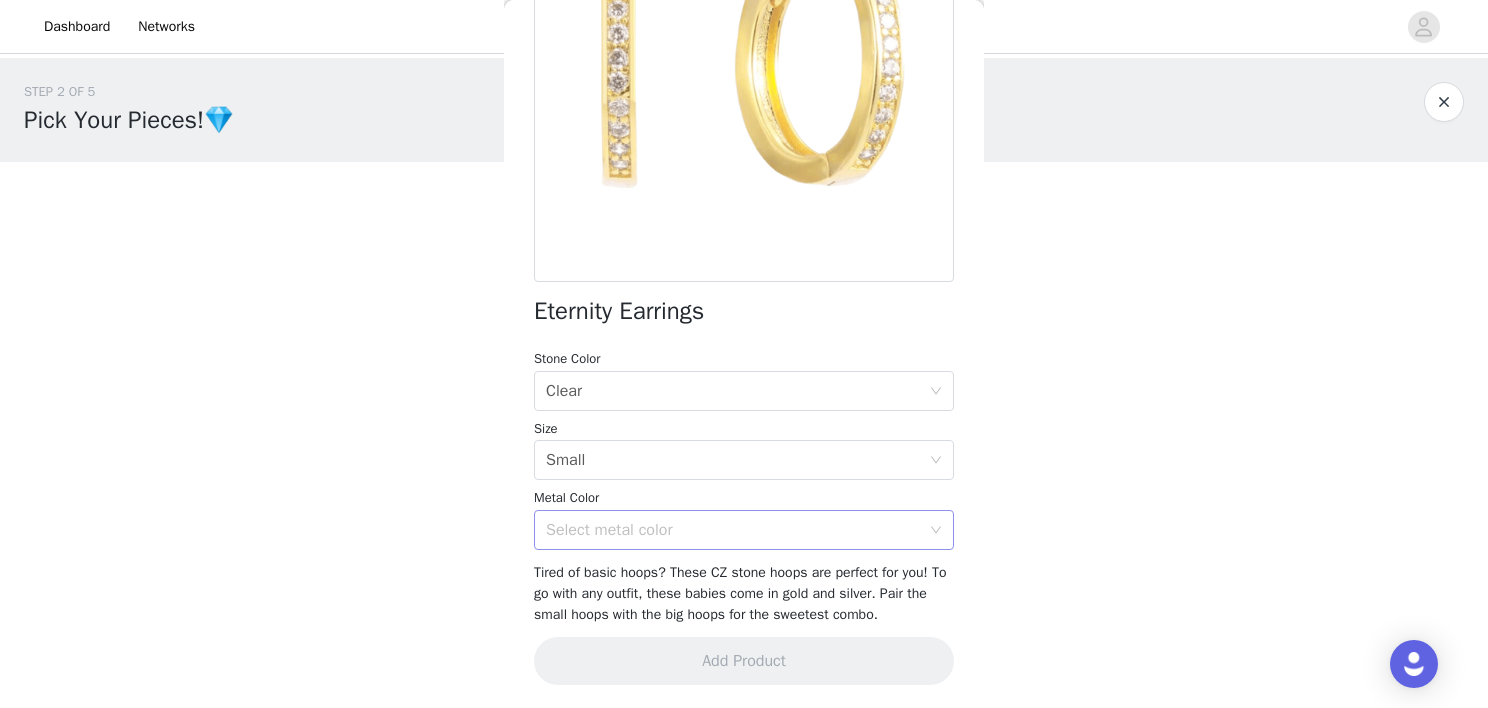 click on "Select metal color" at bounding box center [733, 530] 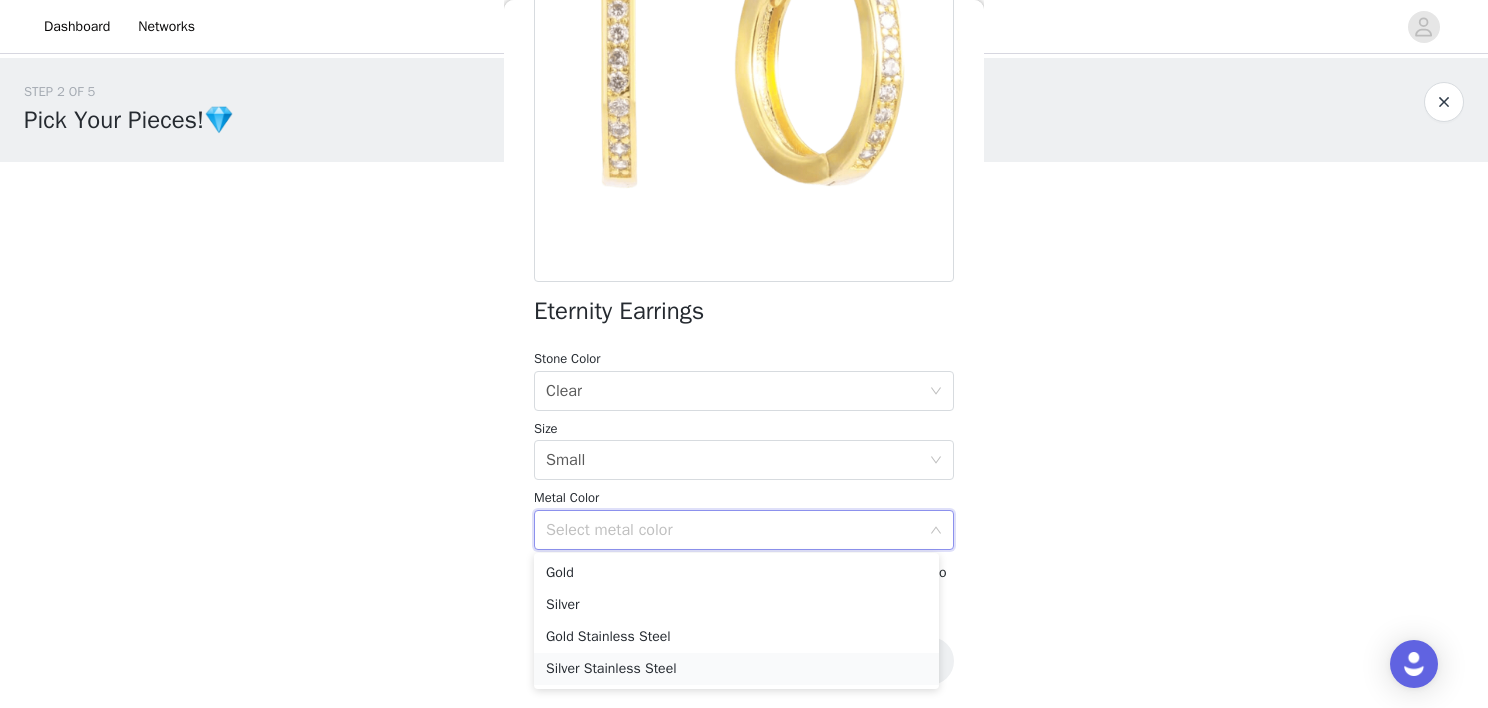 click on "Silver Stainless Steel" at bounding box center [736, 669] 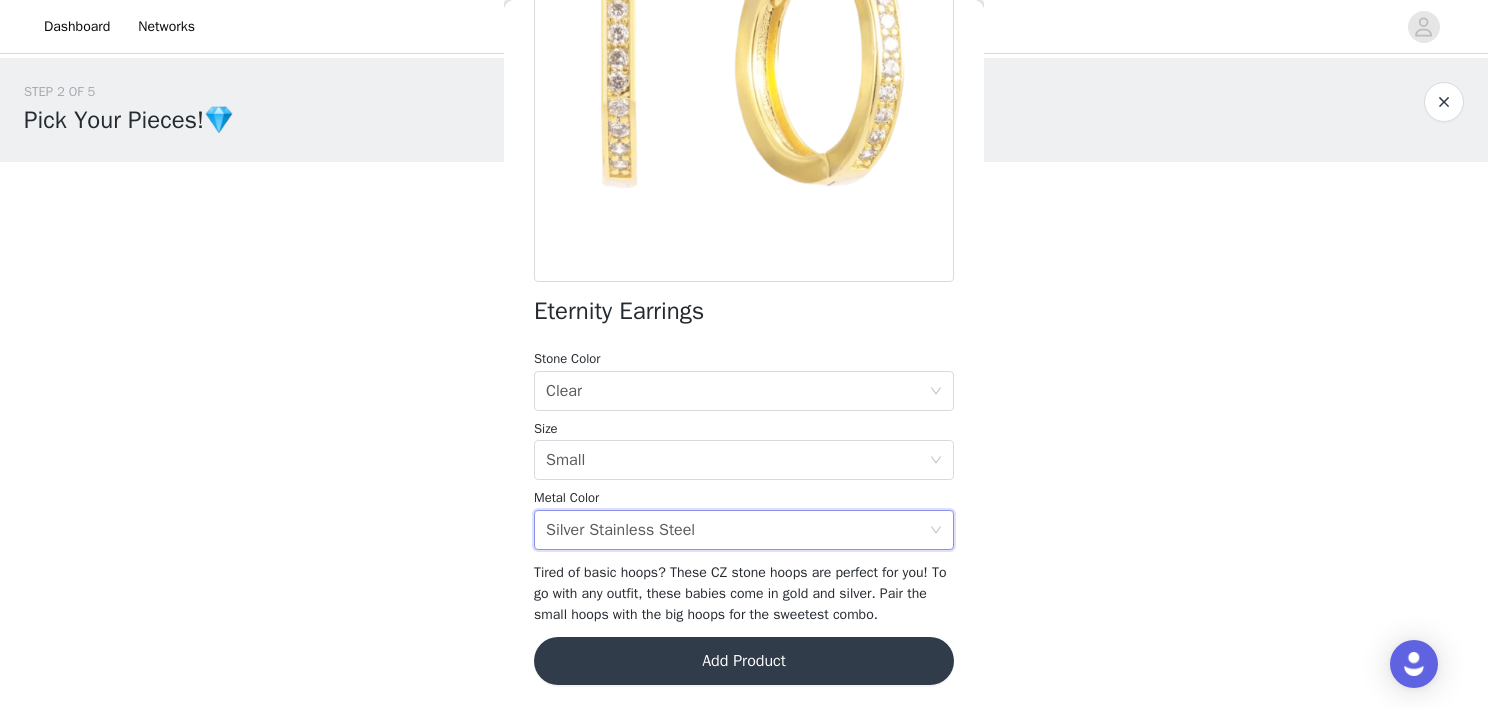 click on "Add Product" at bounding box center (744, 661) 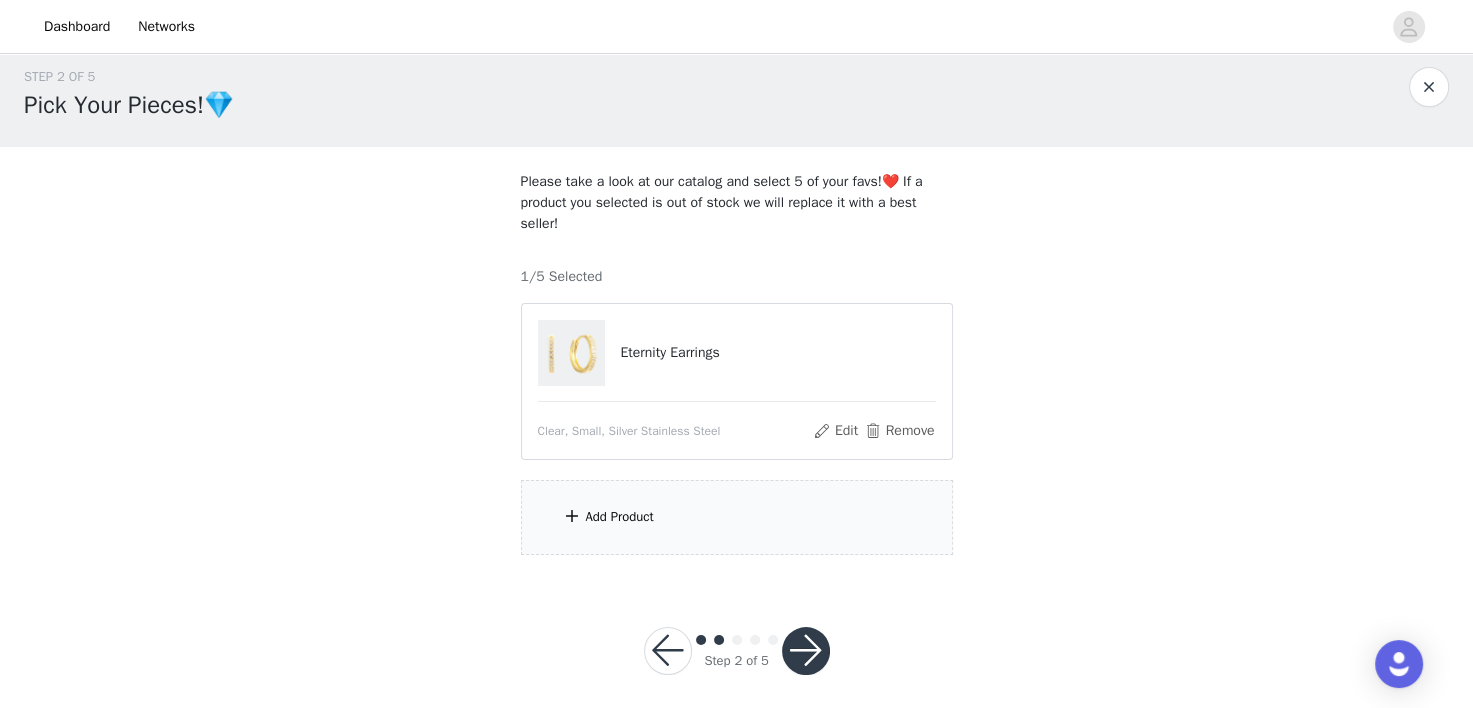 scroll, scrollTop: 28, scrollLeft: 0, axis: vertical 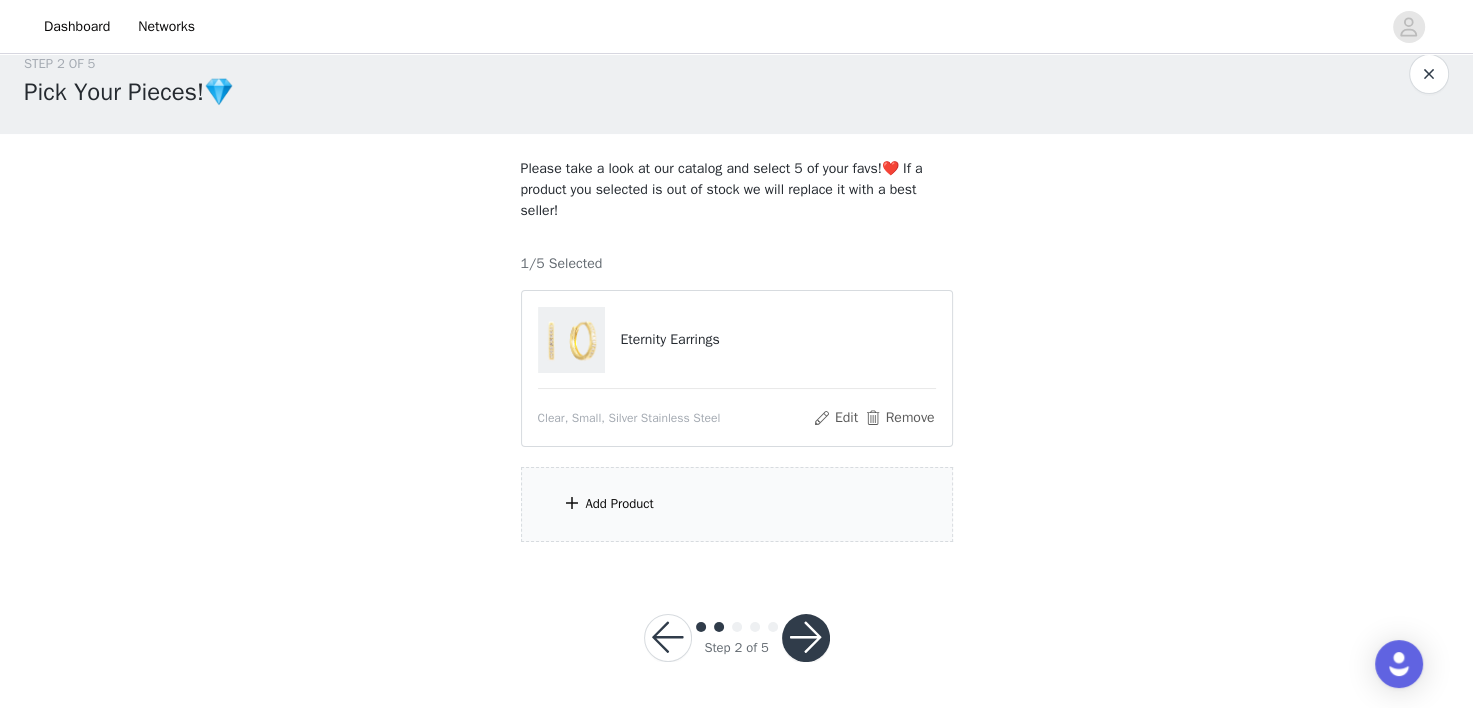 click on "Add Product" at bounding box center (737, 504) 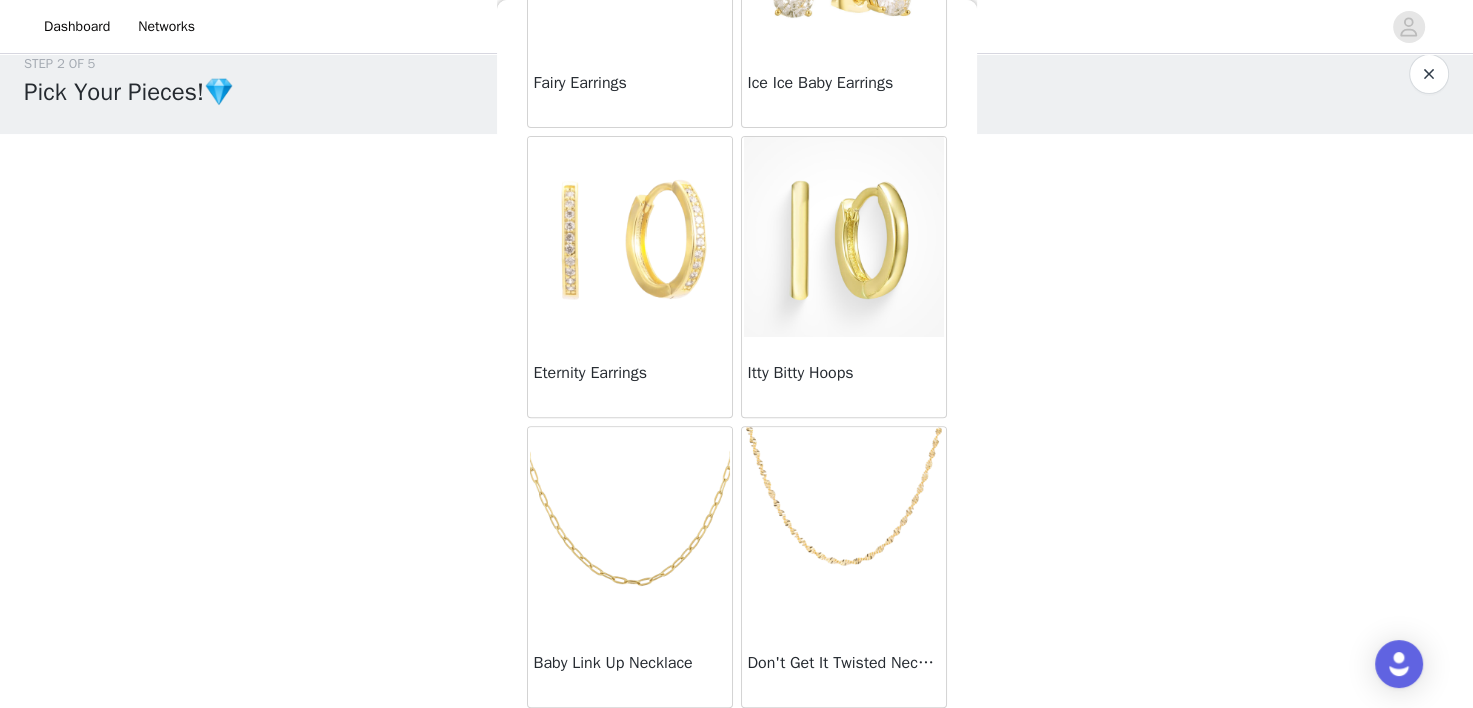 scroll, scrollTop: 546, scrollLeft: 0, axis: vertical 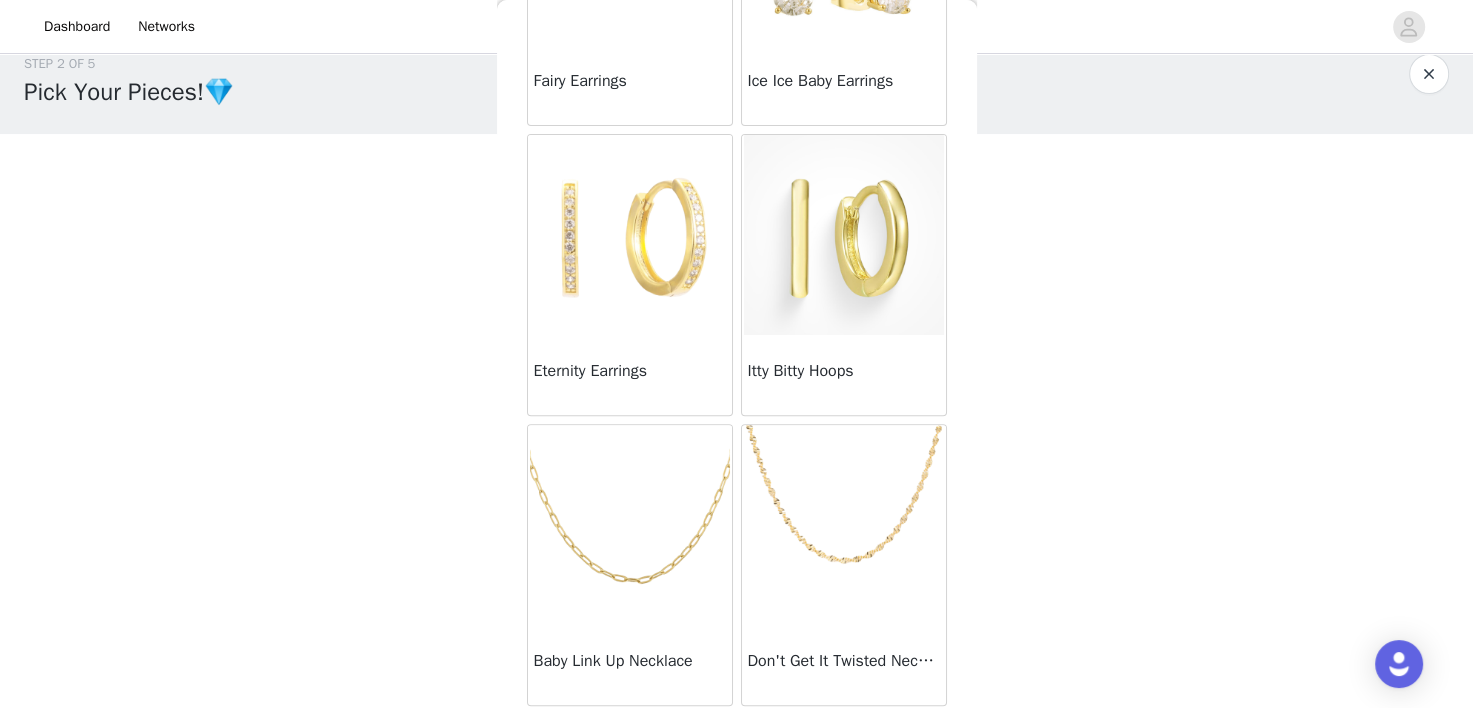 click at bounding box center [844, 525] 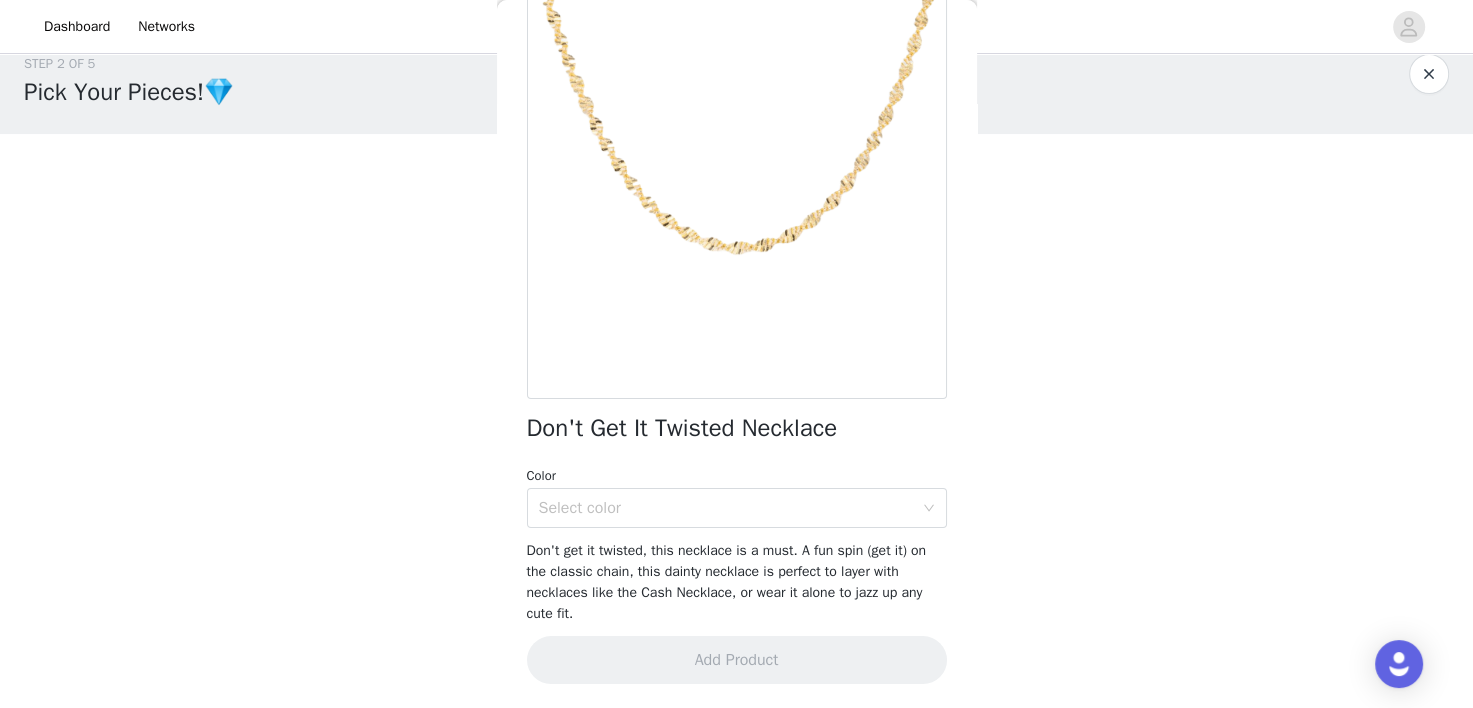 scroll, scrollTop: 150, scrollLeft: 0, axis: vertical 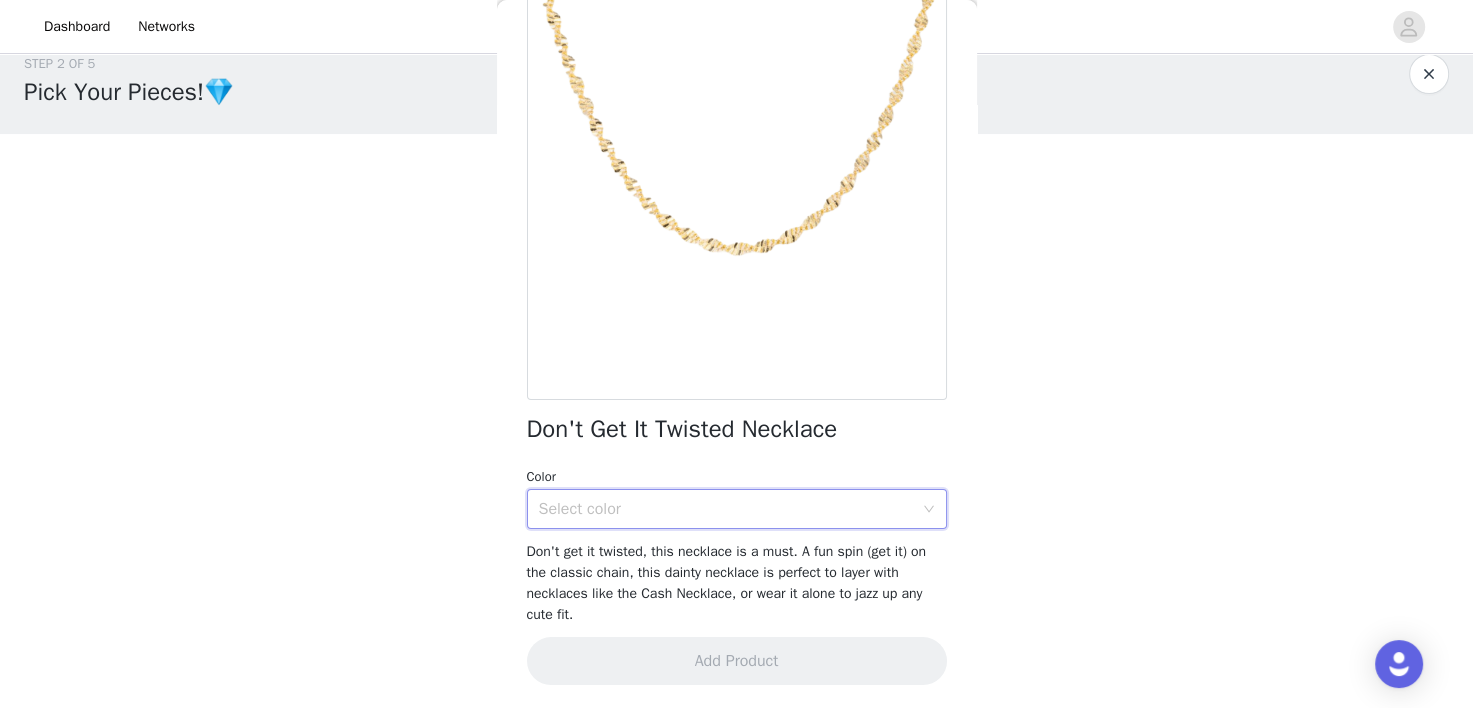 click on "Select color" at bounding box center [730, 509] 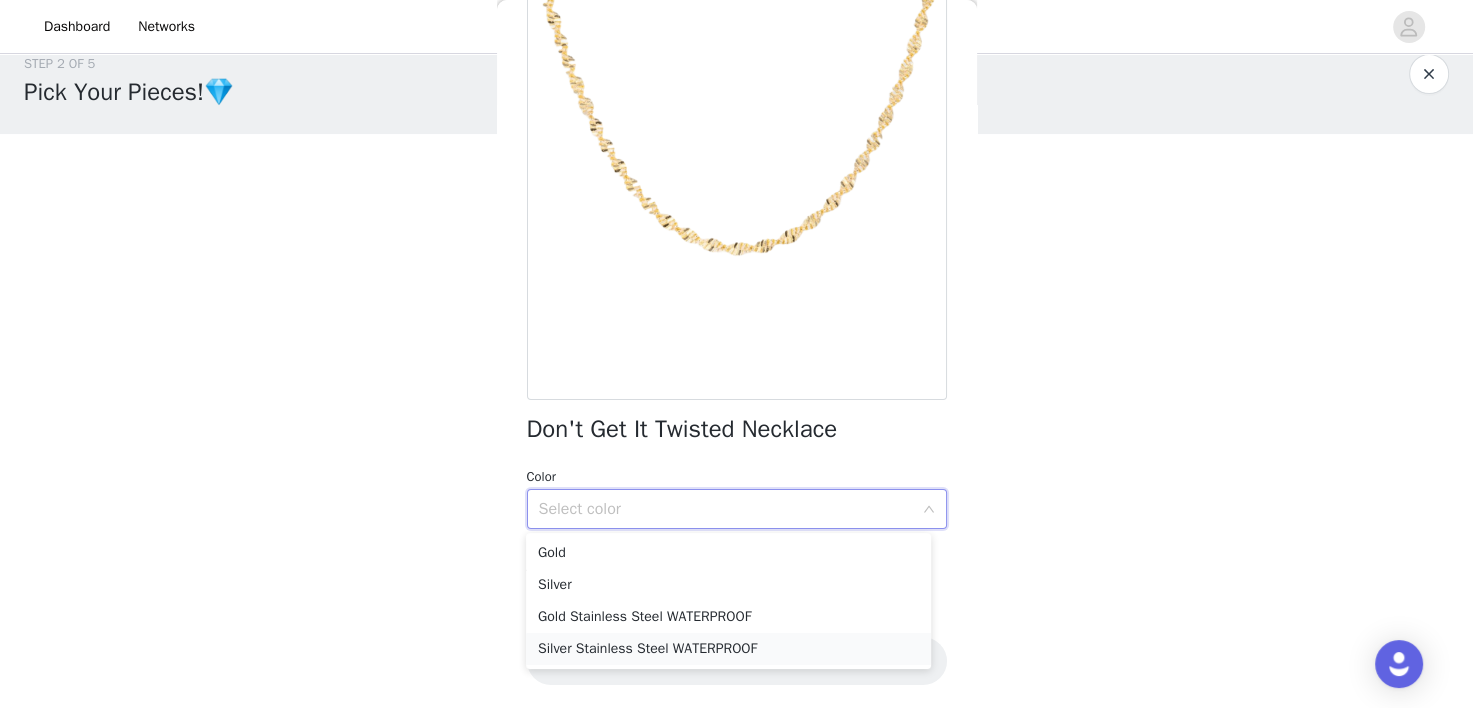 click on "Silver Stainless Steel WATERPROOF" at bounding box center (728, 649) 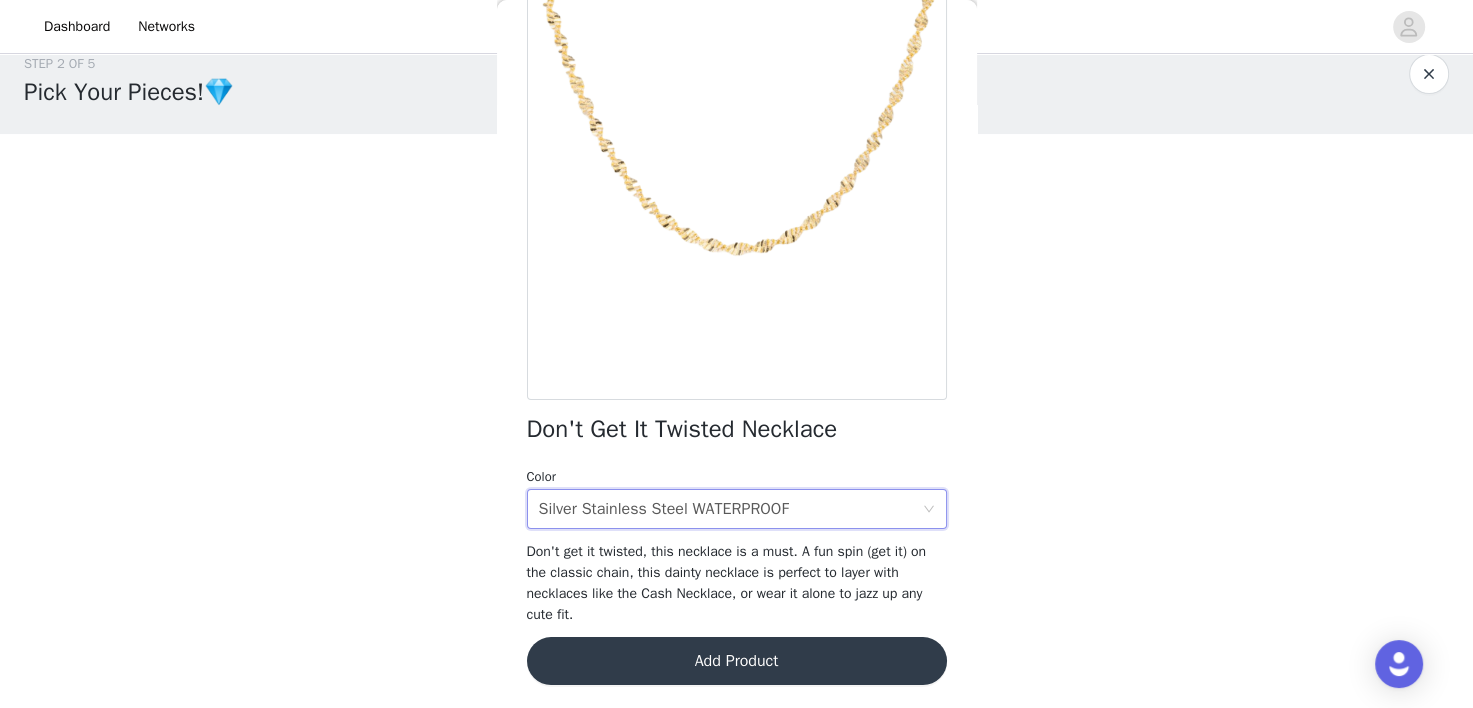 click on "Add Product" at bounding box center (737, 661) 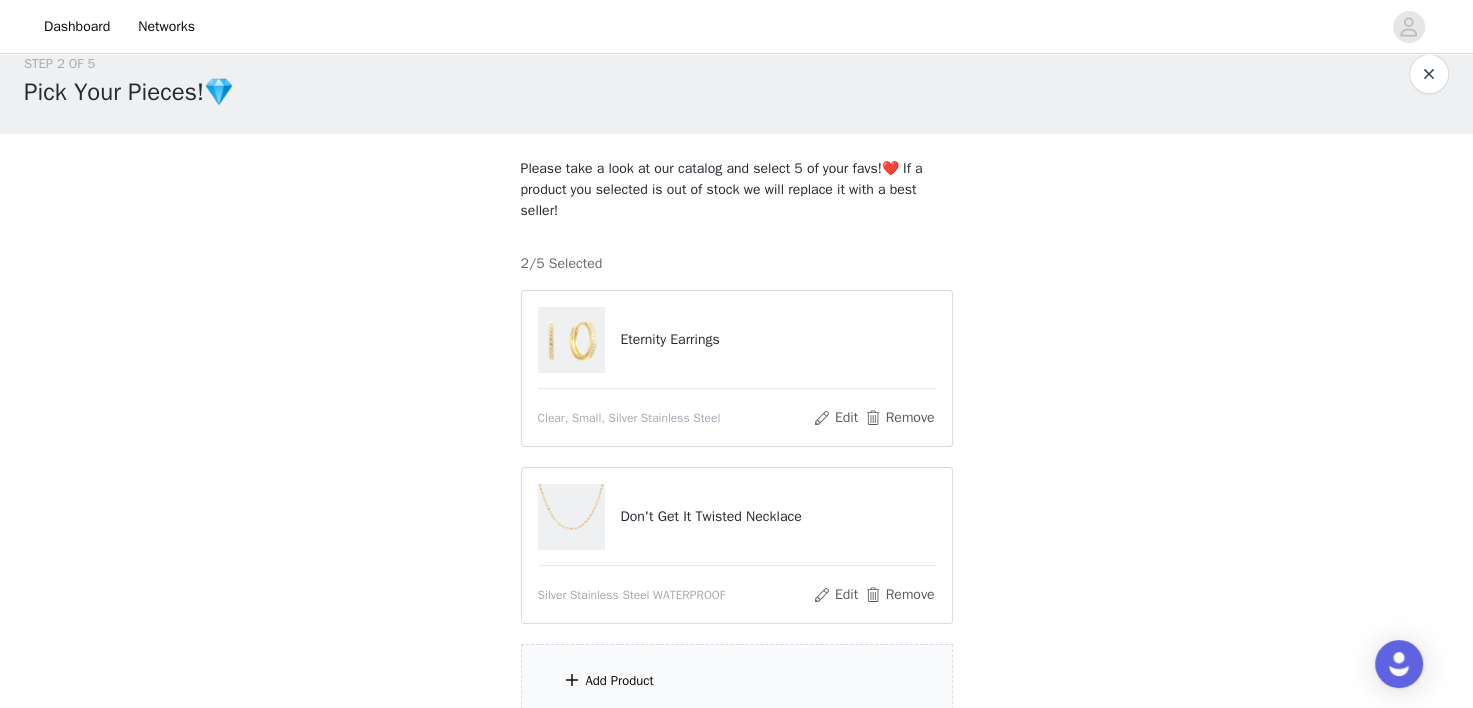 scroll, scrollTop: 205, scrollLeft: 0, axis: vertical 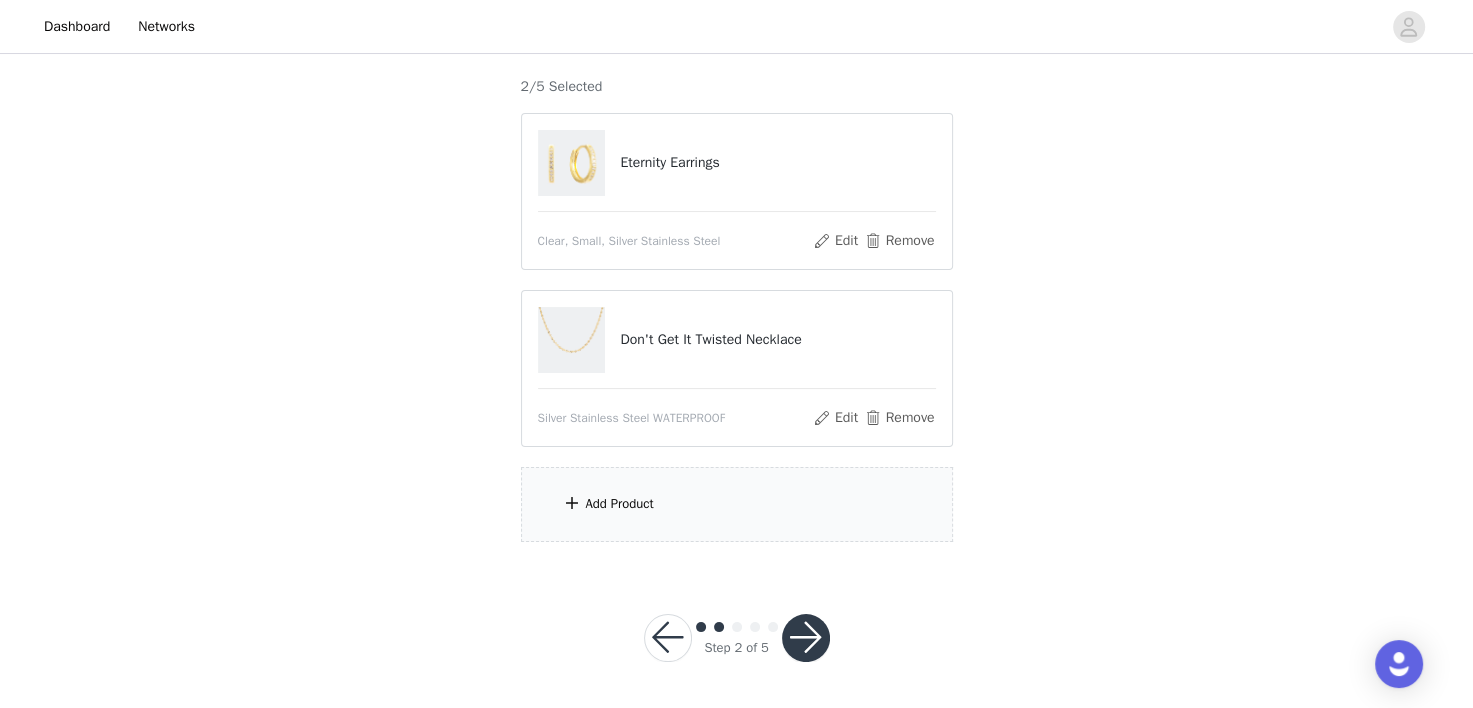 click on "Add Product" at bounding box center (620, 504) 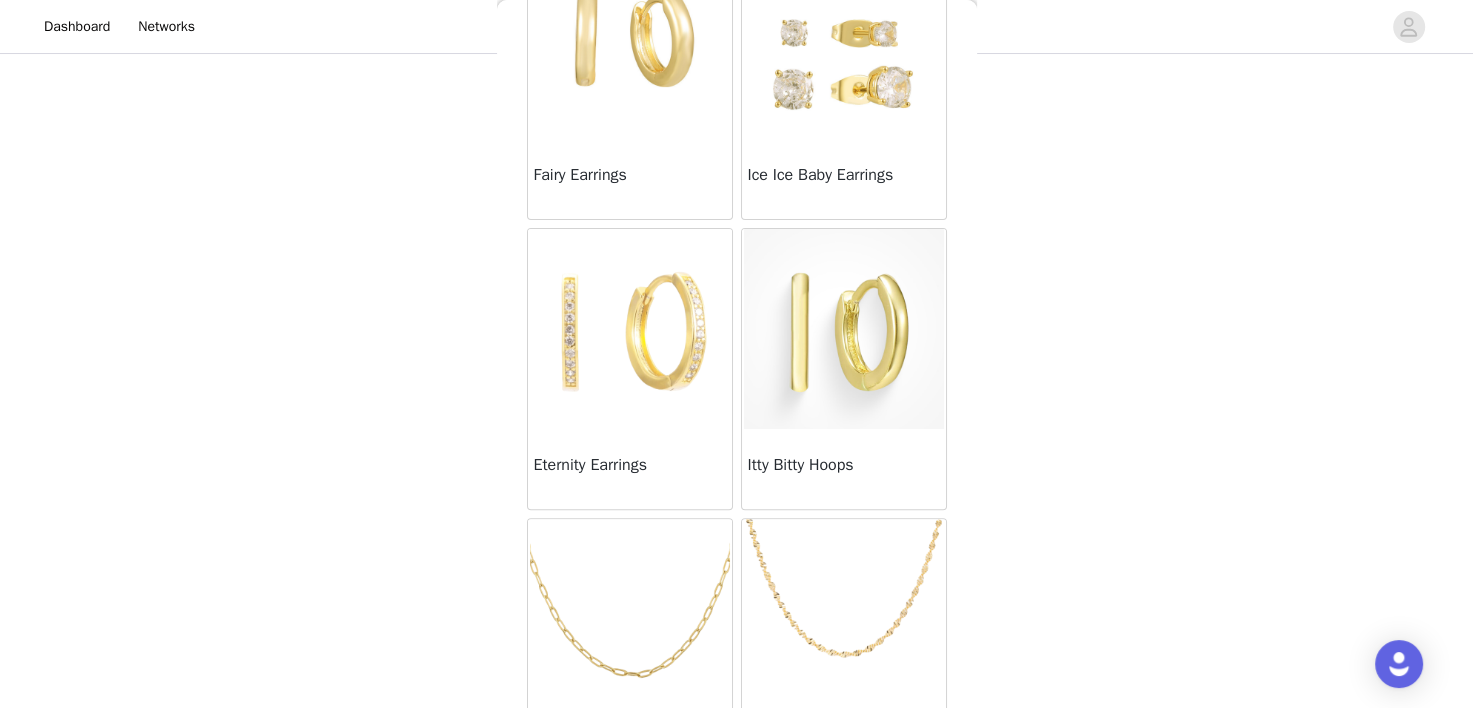 scroll, scrollTop: 546, scrollLeft: 0, axis: vertical 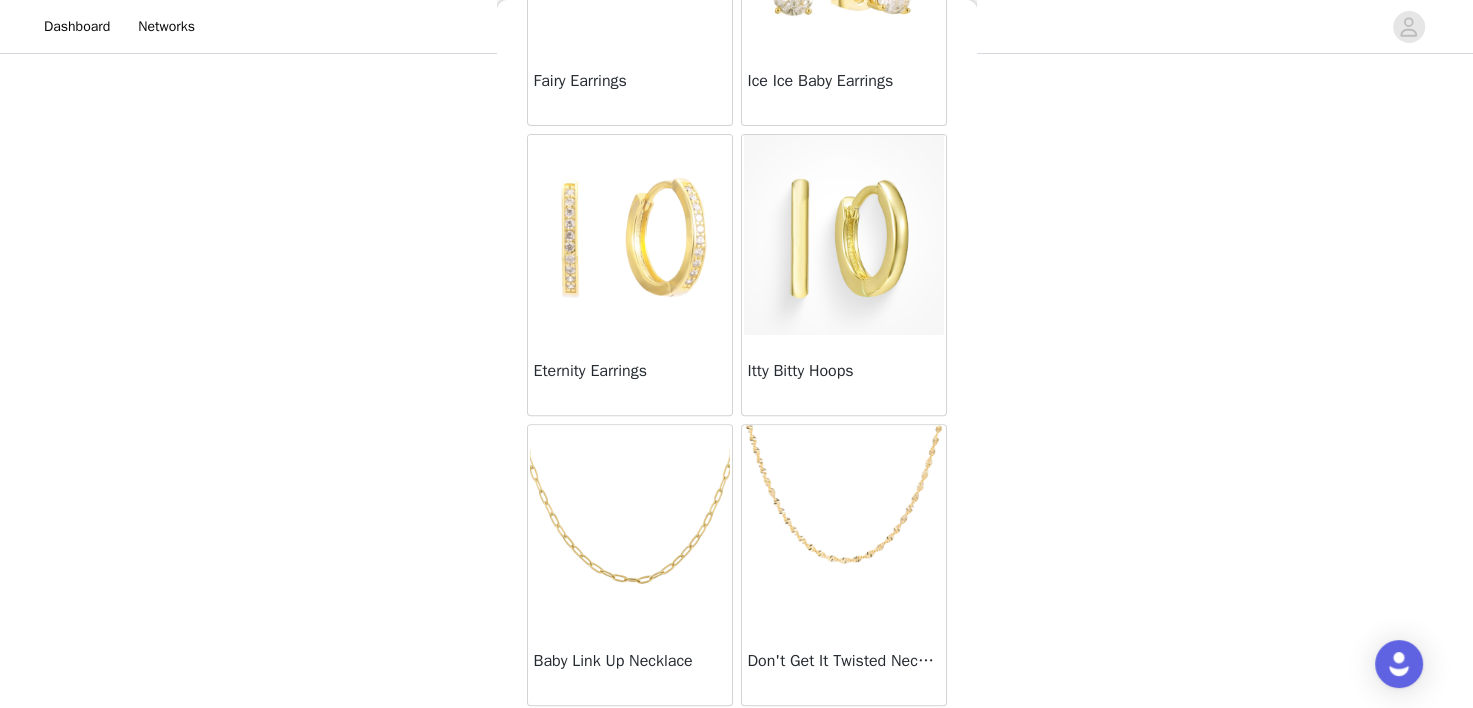 click at bounding box center [630, 525] 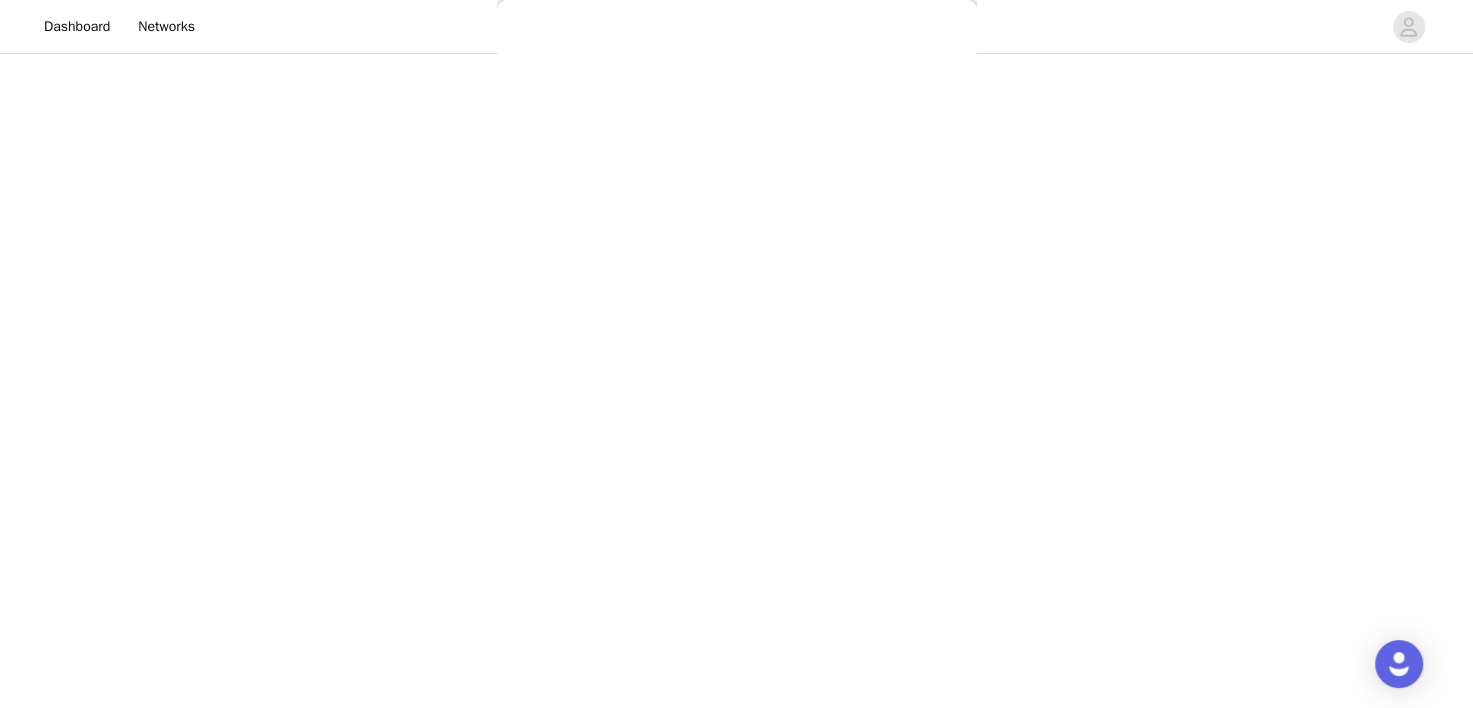 scroll, scrollTop: 150, scrollLeft: 0, axis: vertical 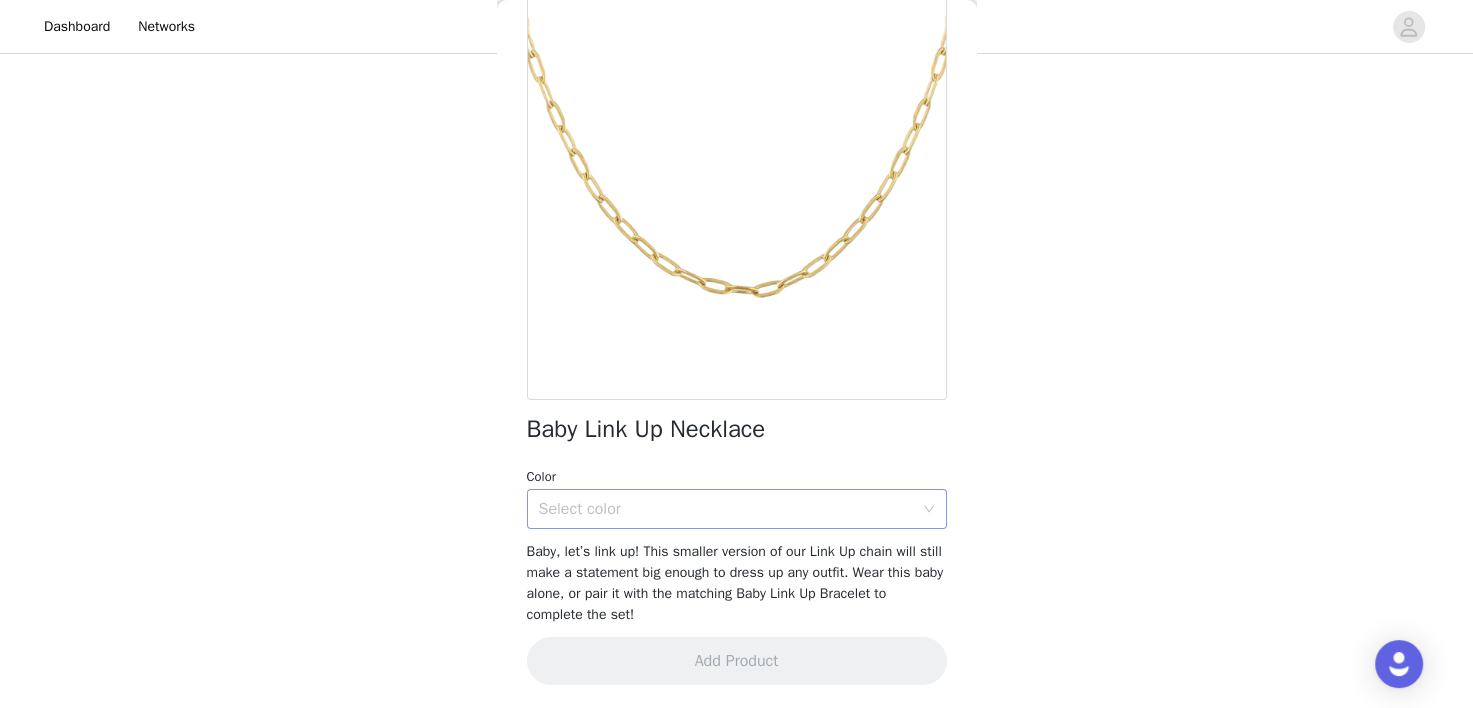 click on "Select color" at bounding box center [726, 509] 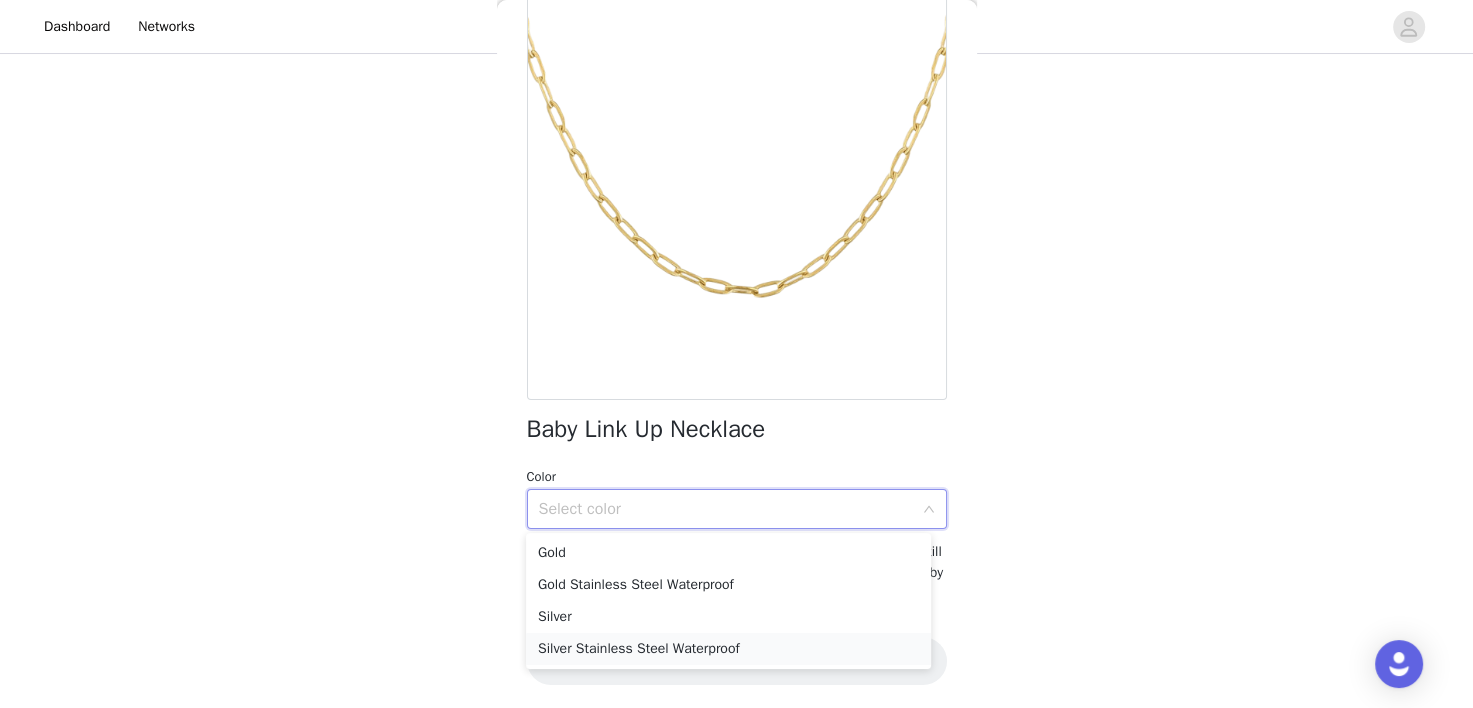 click on "Silver Stainless Steel Waterproof" at bounding box center (728, 649) 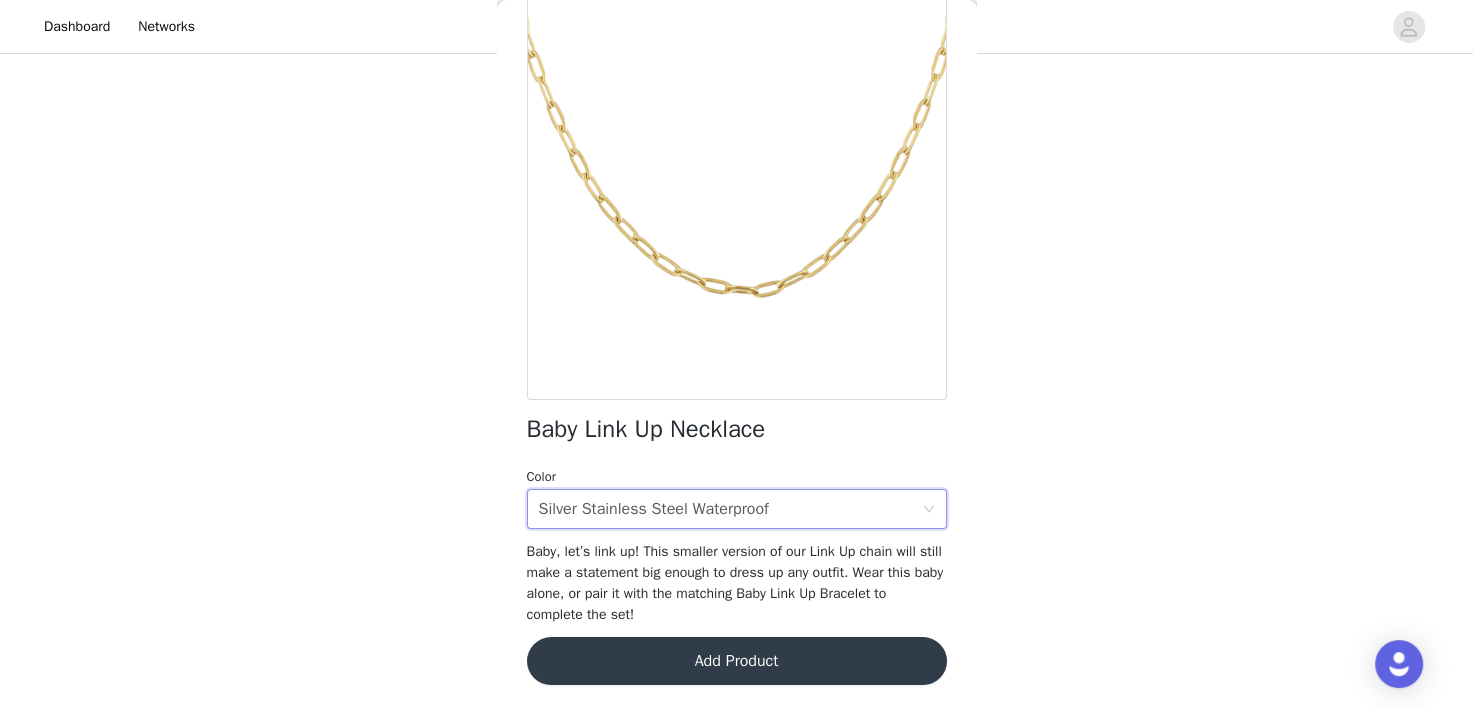 click on "Add Product" at bounding box center (737, 661) 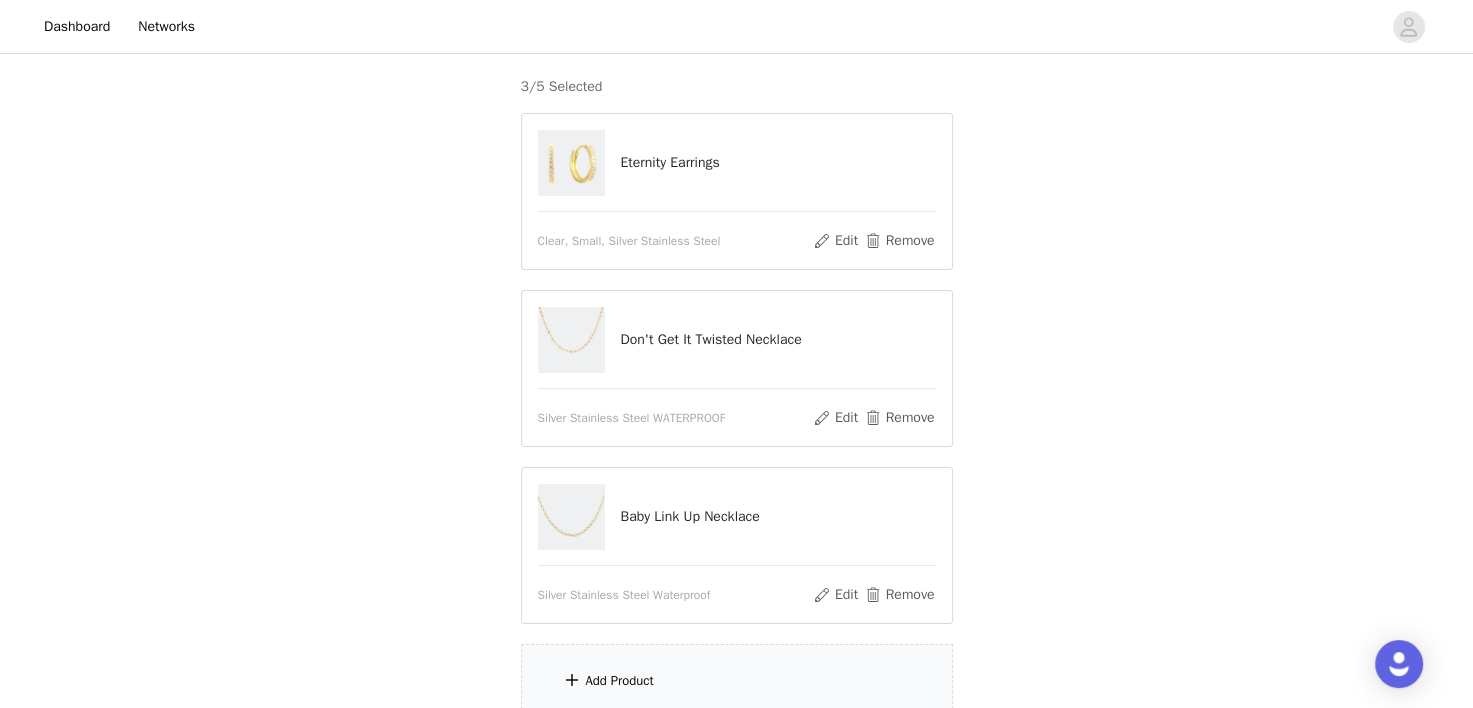 scroll, scrollTop: 382, scrollLeft: 0, axis: vertical 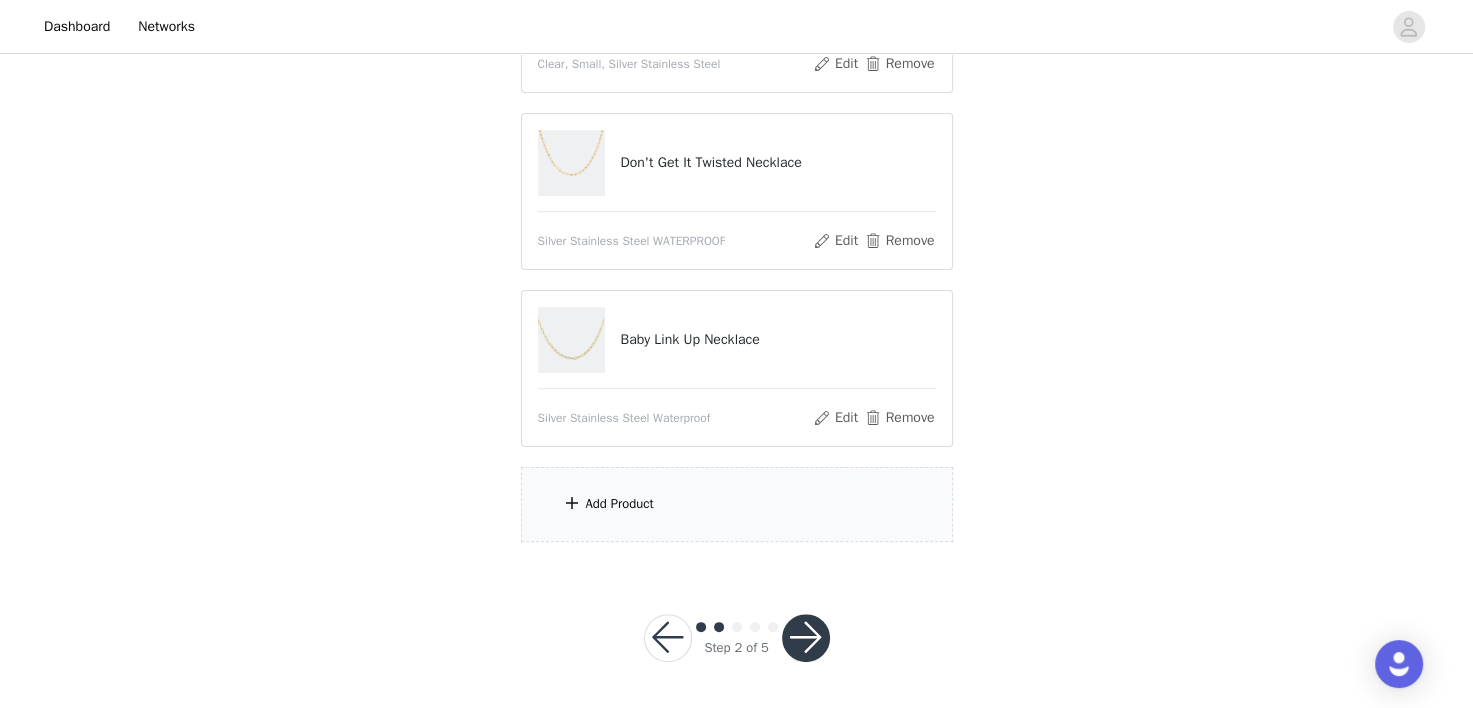 click on "Add Product" at bounding box center [737, 504] 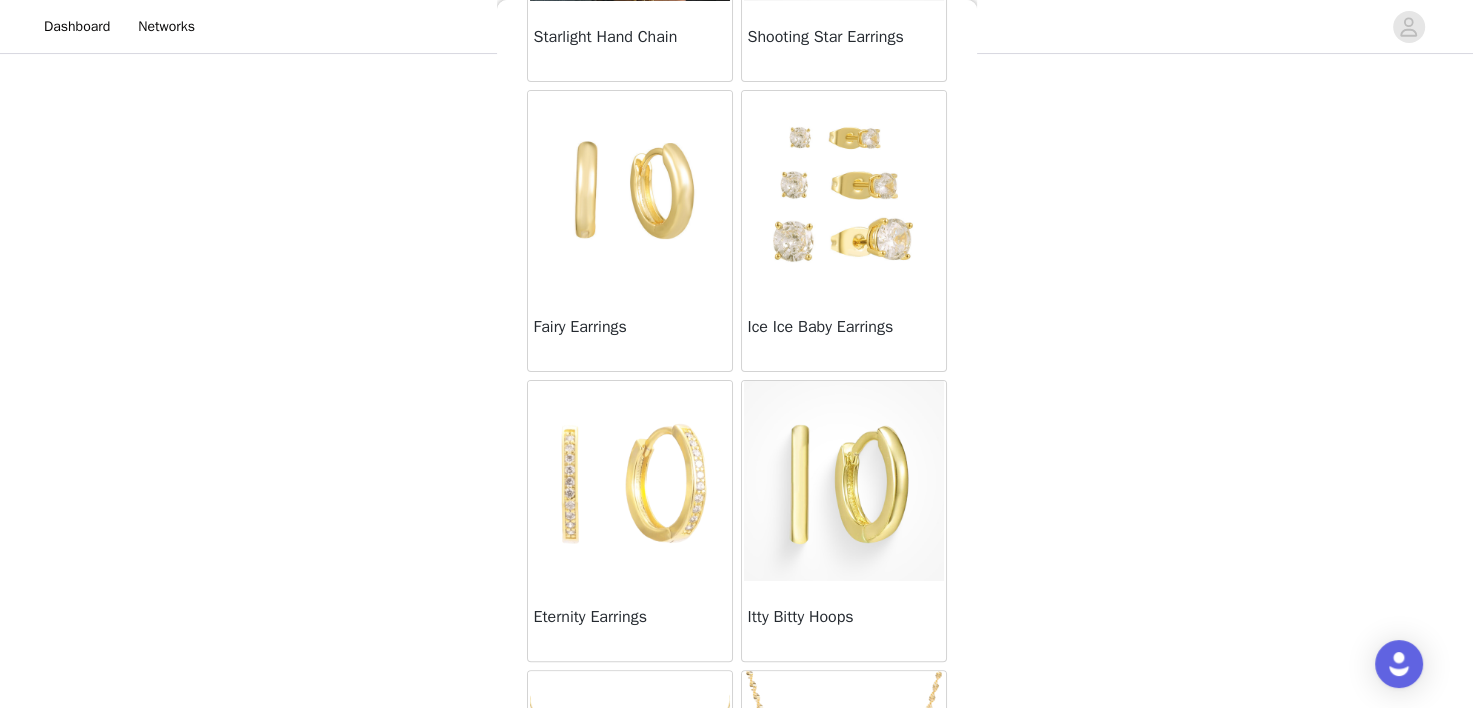 click at bounding box center [630, 481] 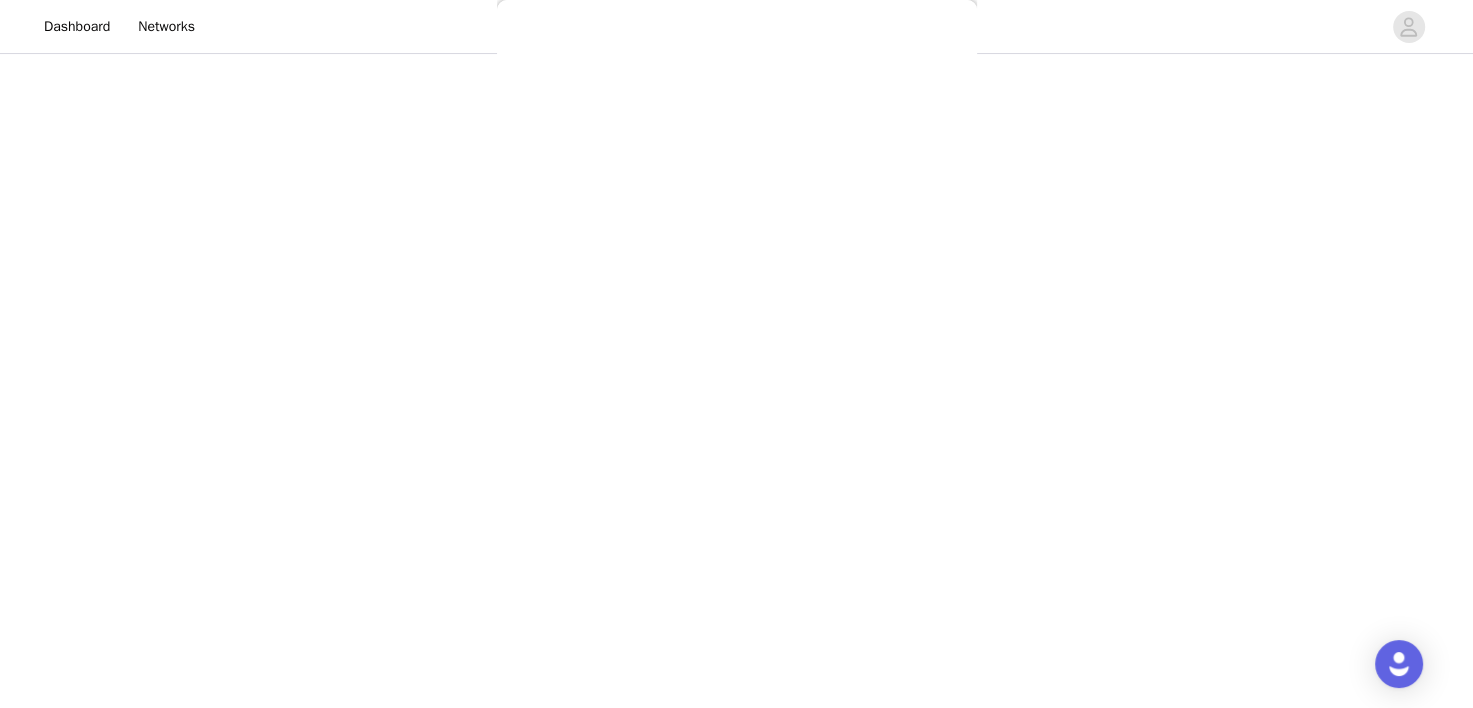 scroll, scrollTop: 268, scrollLeft: 0, axis: vertical 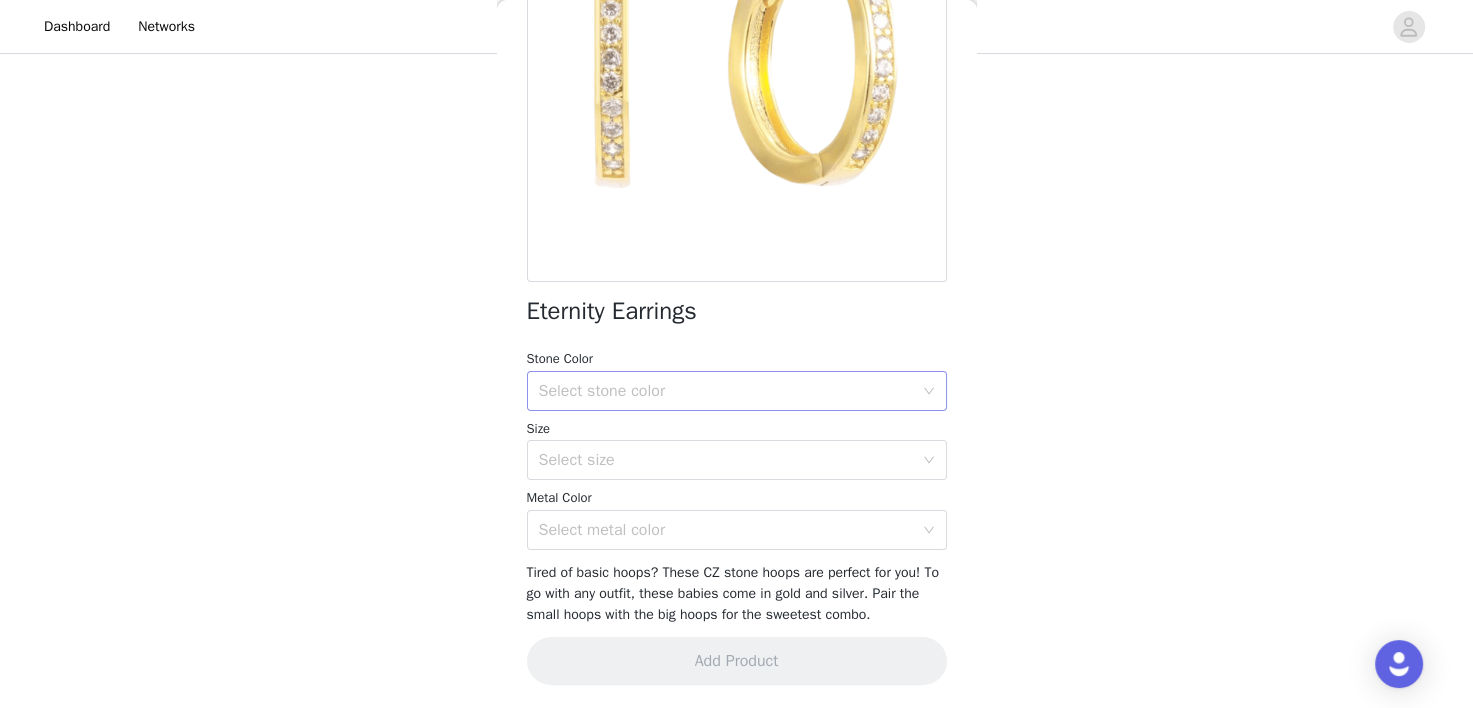 click on "Select stone color" at bounding box center [726, 391] 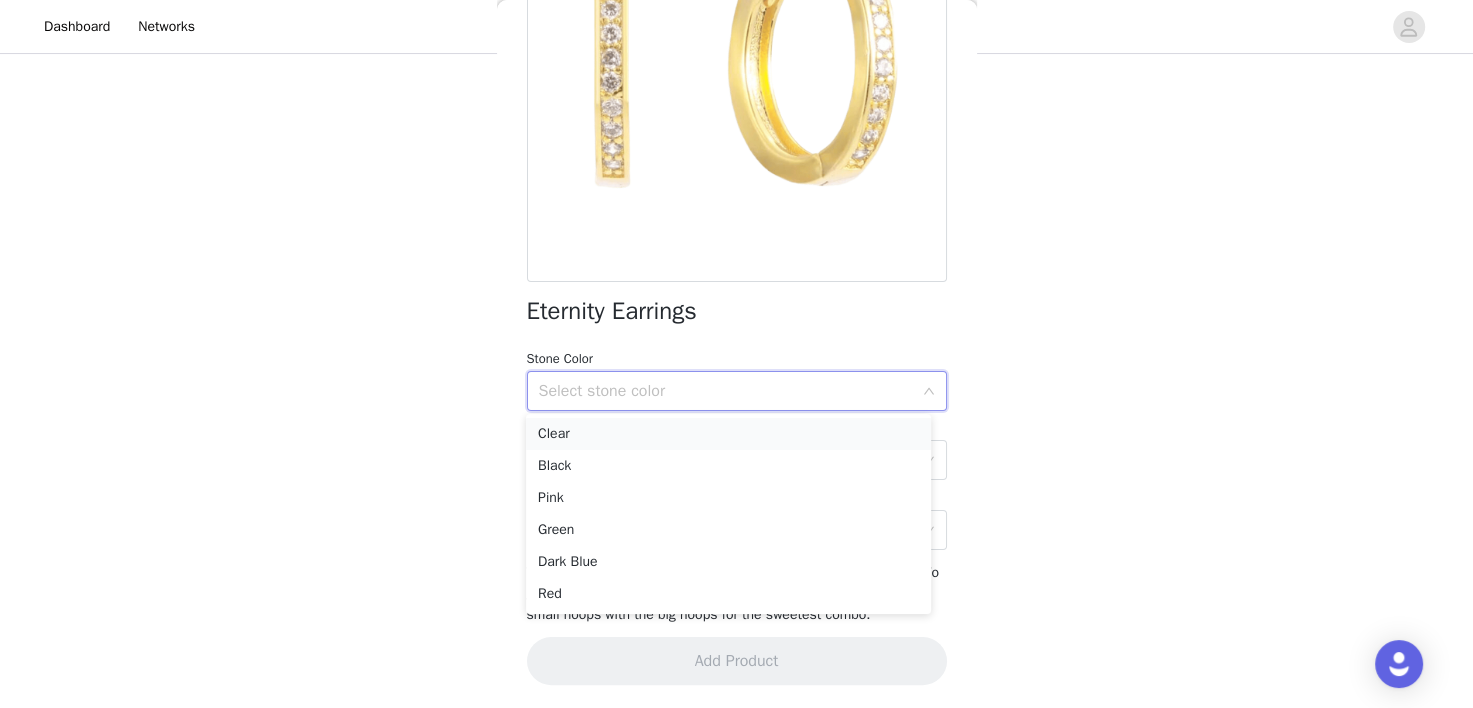 click on "Clear" at bounding box center (728, 434) 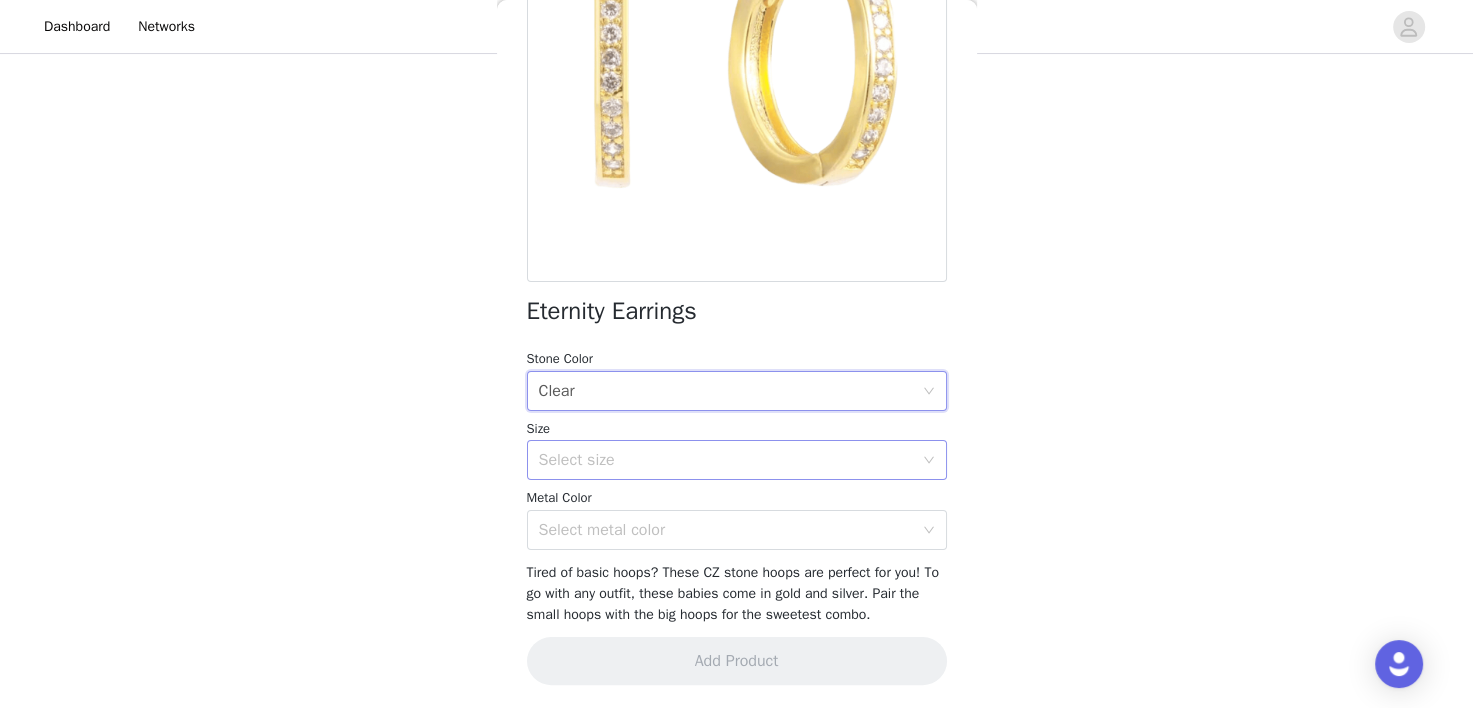 click on "Select size" at bounding box center [726, 460] 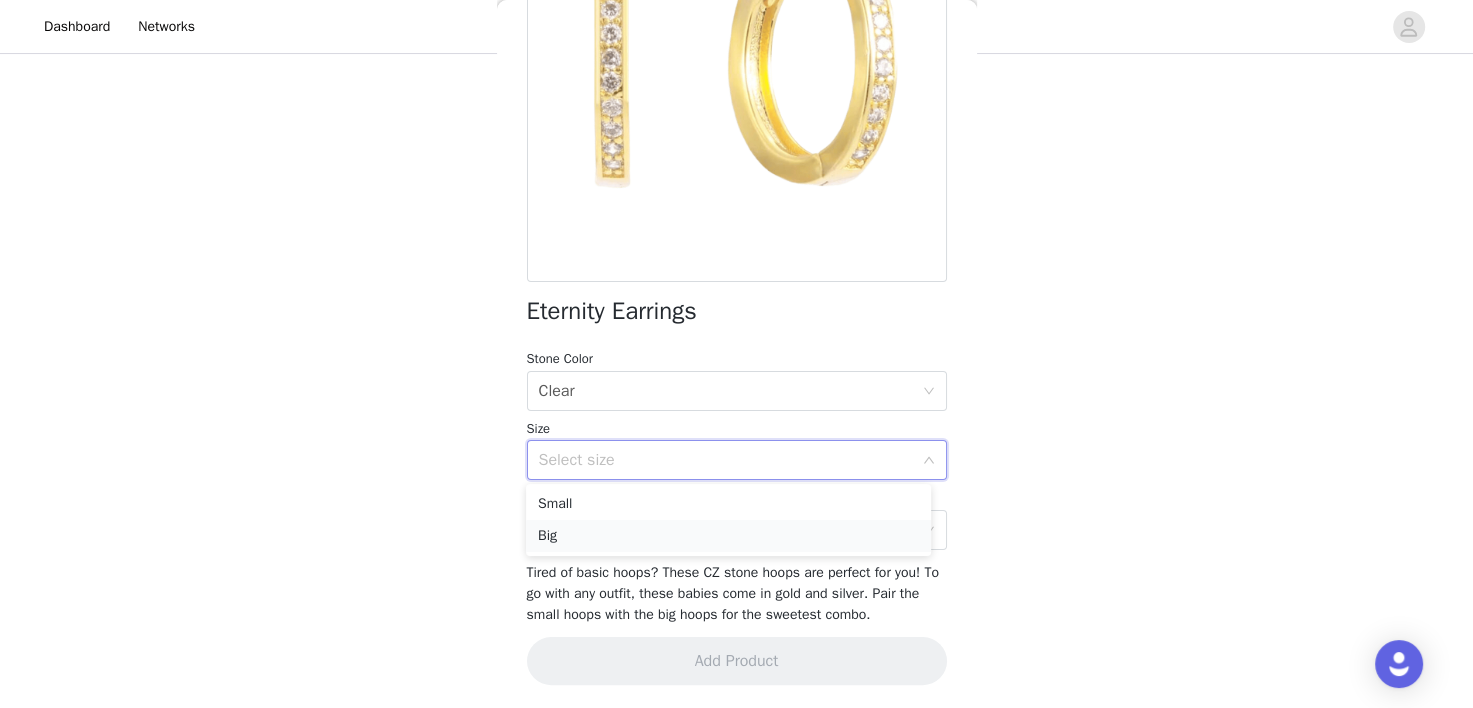 click on "Big" at bounding box center [728, 536] 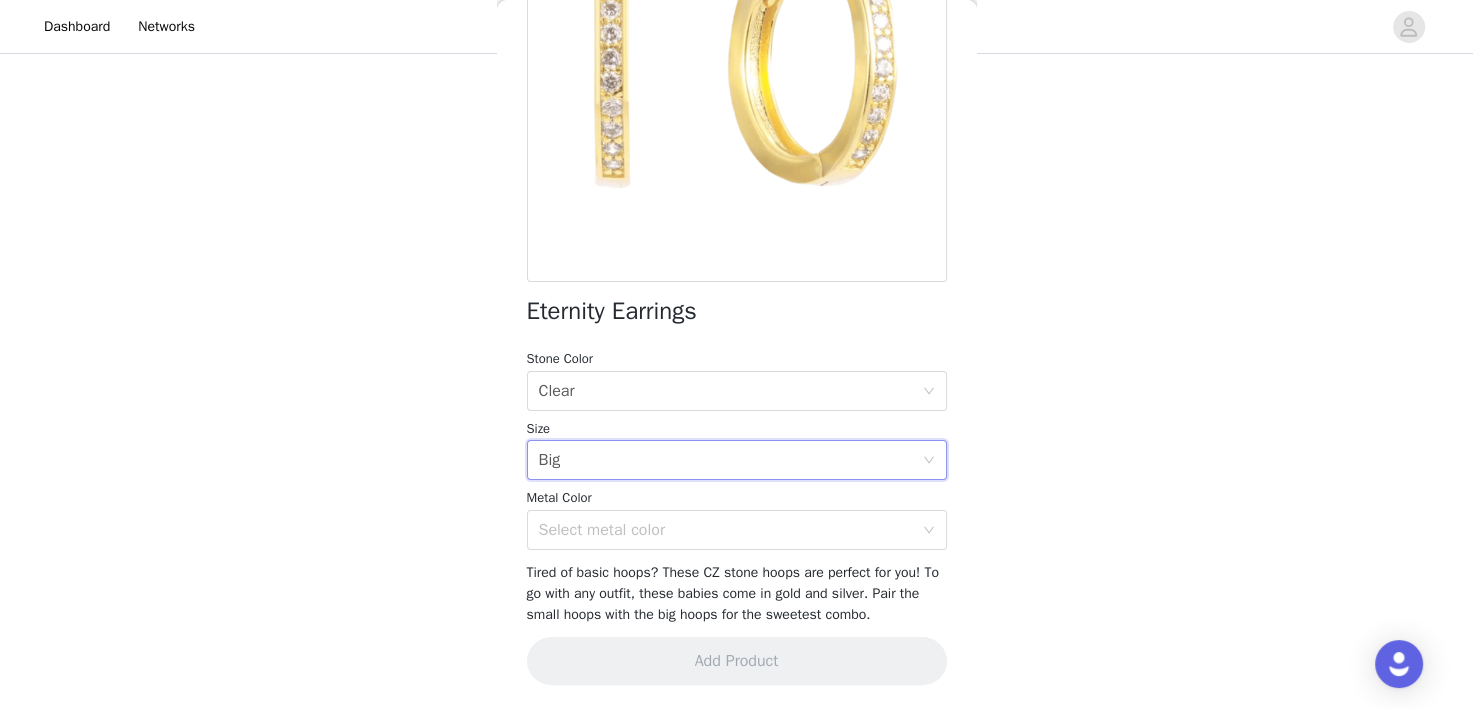 click on "Select metal color" at bounding box center [726, 530] 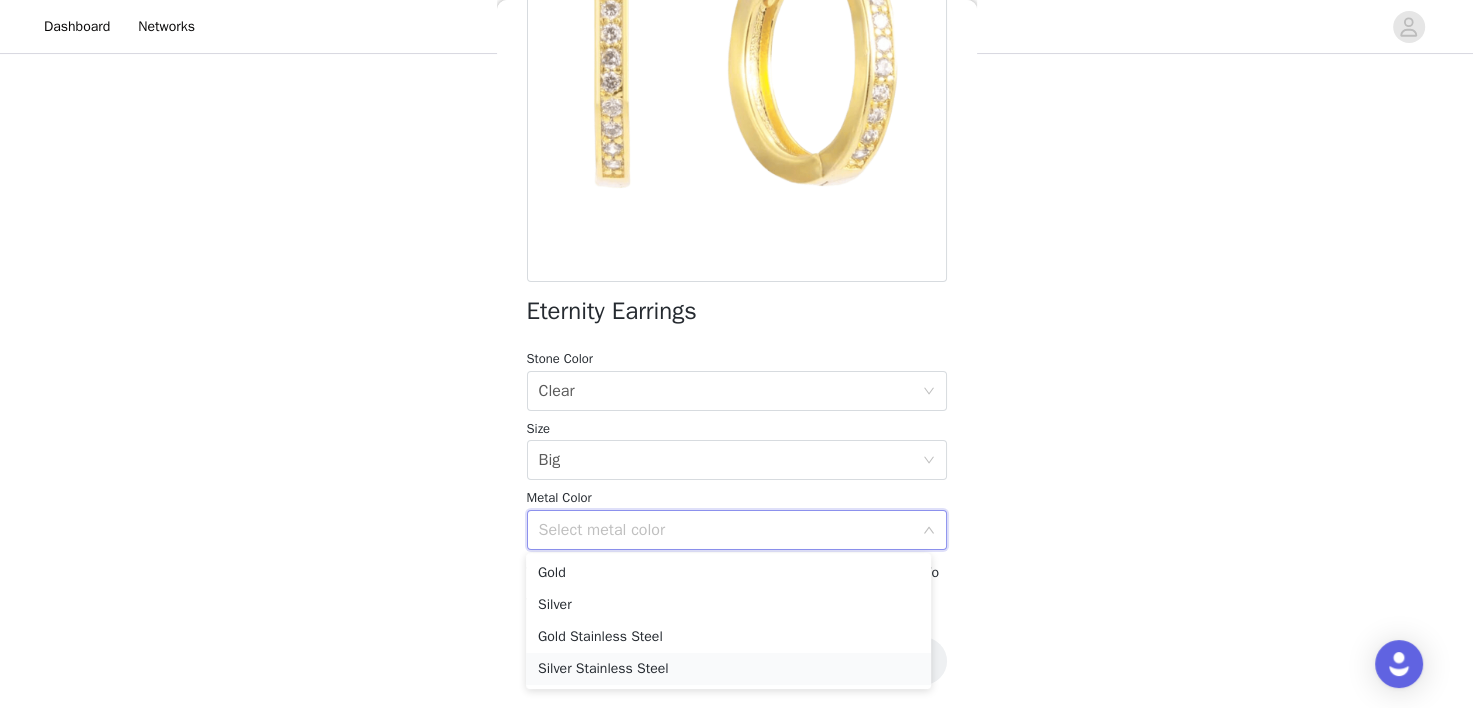 click on "Silver Stainless Steel" at bounding box center [728, 669] 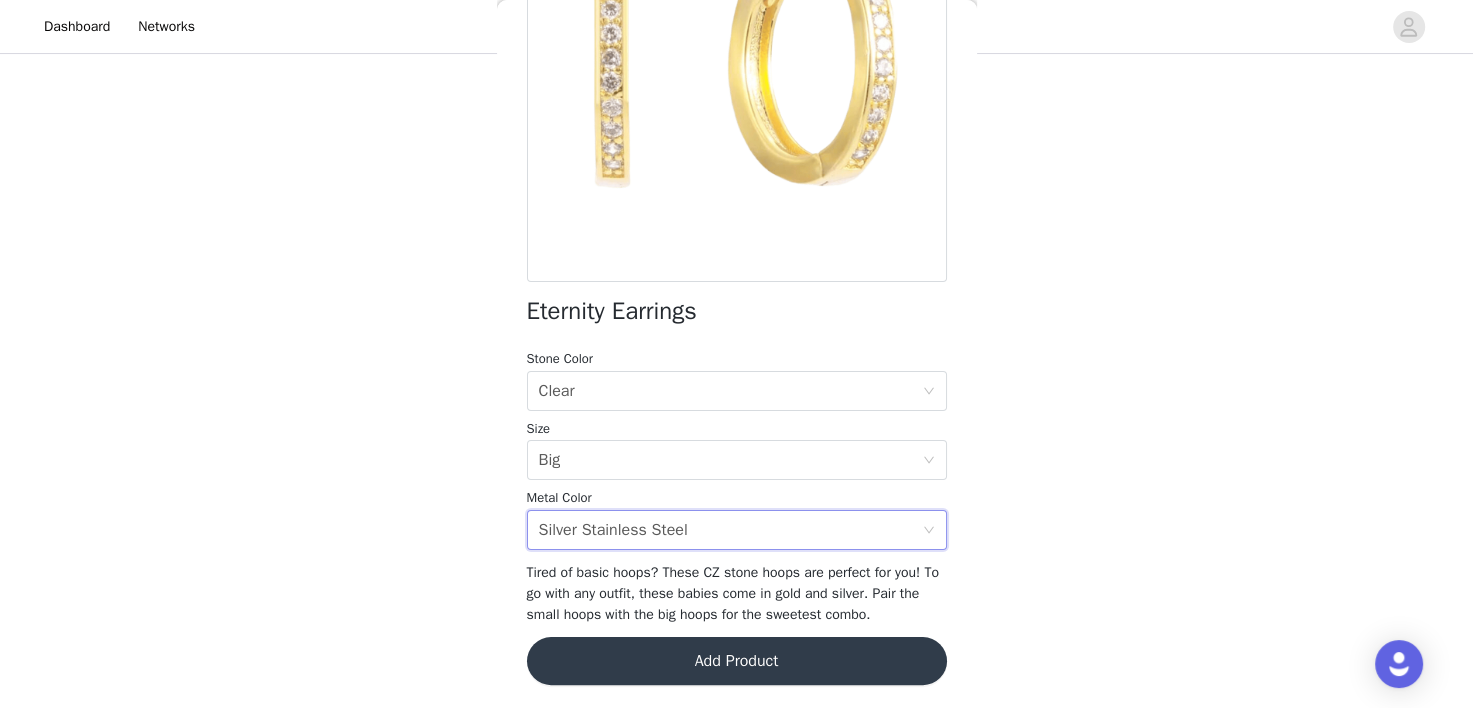click on "Add Product" at bounding box center (737, 661) 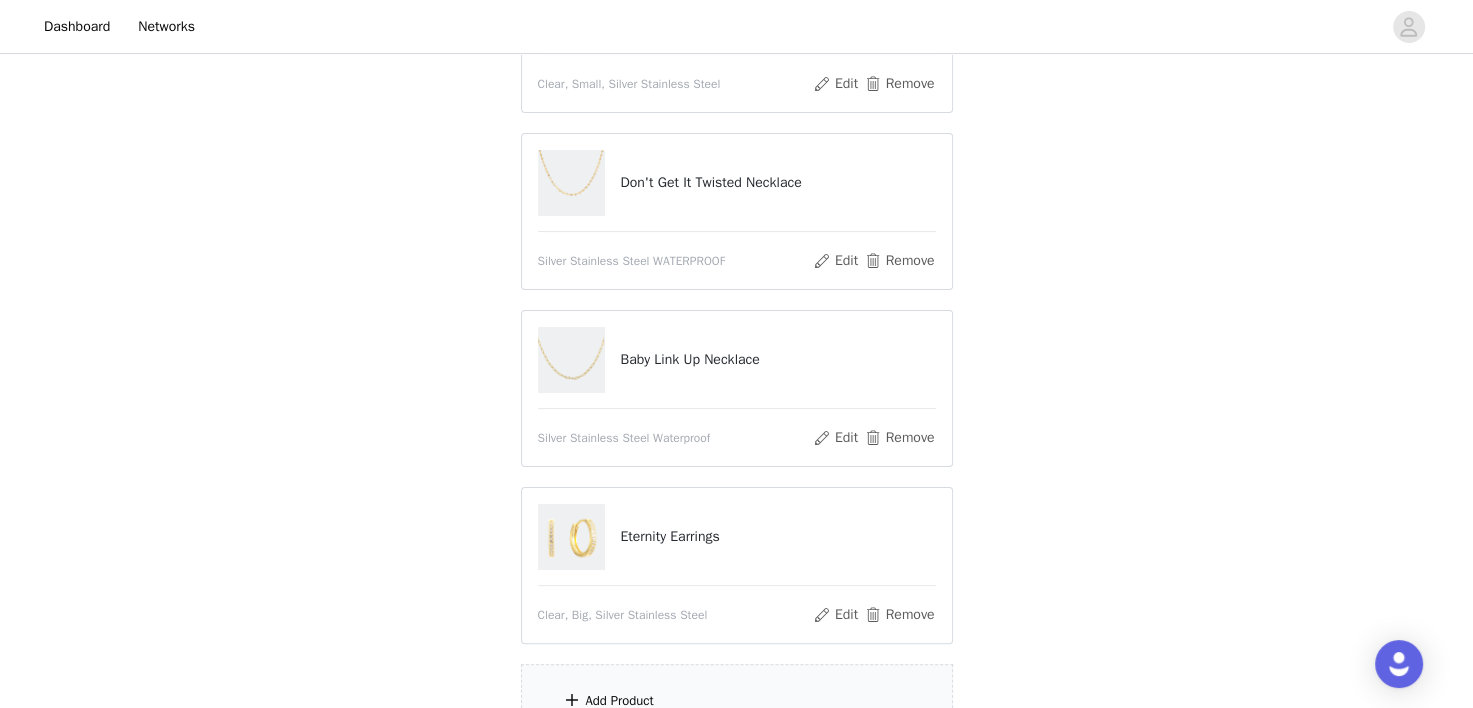 scroll, scrollTop: 558, scrollLeft: 0, axis: vertical 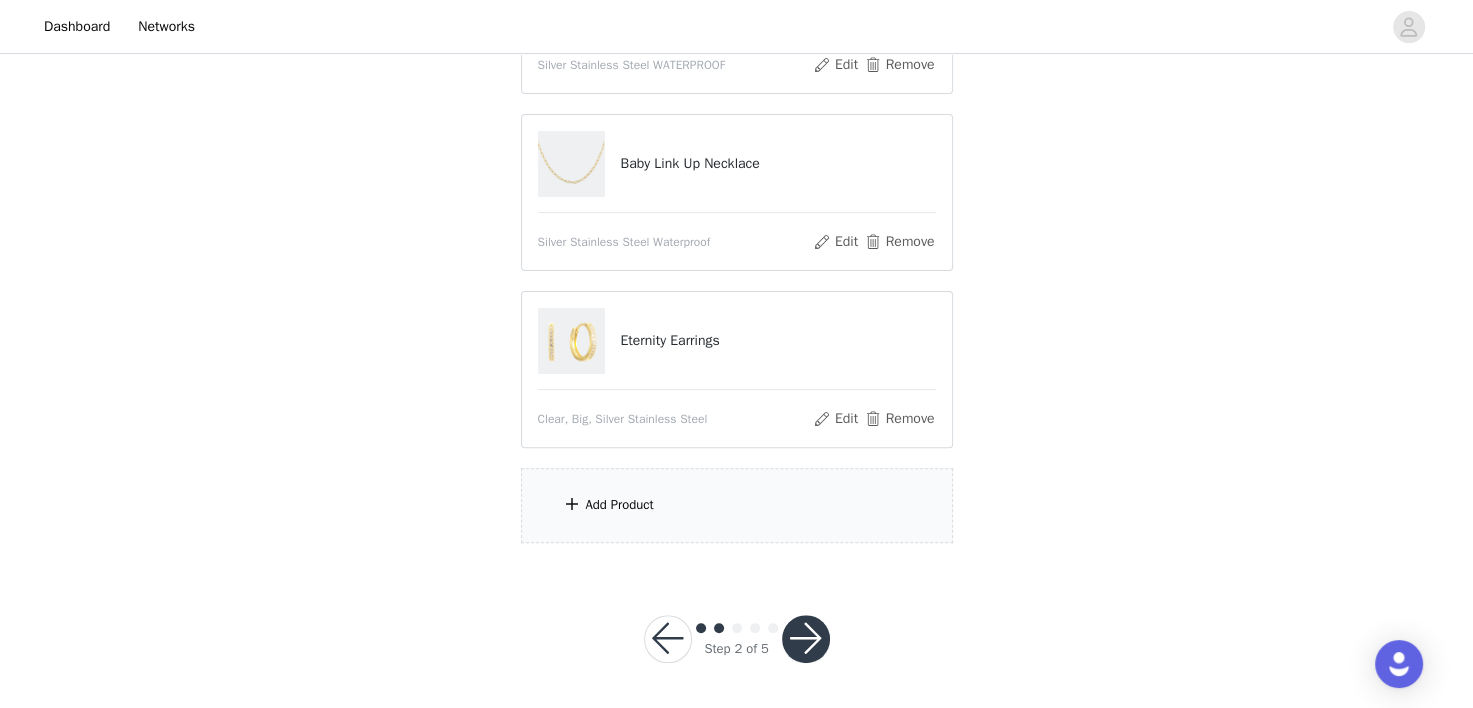 click on "Add Product" at bounding box center [737, 505] 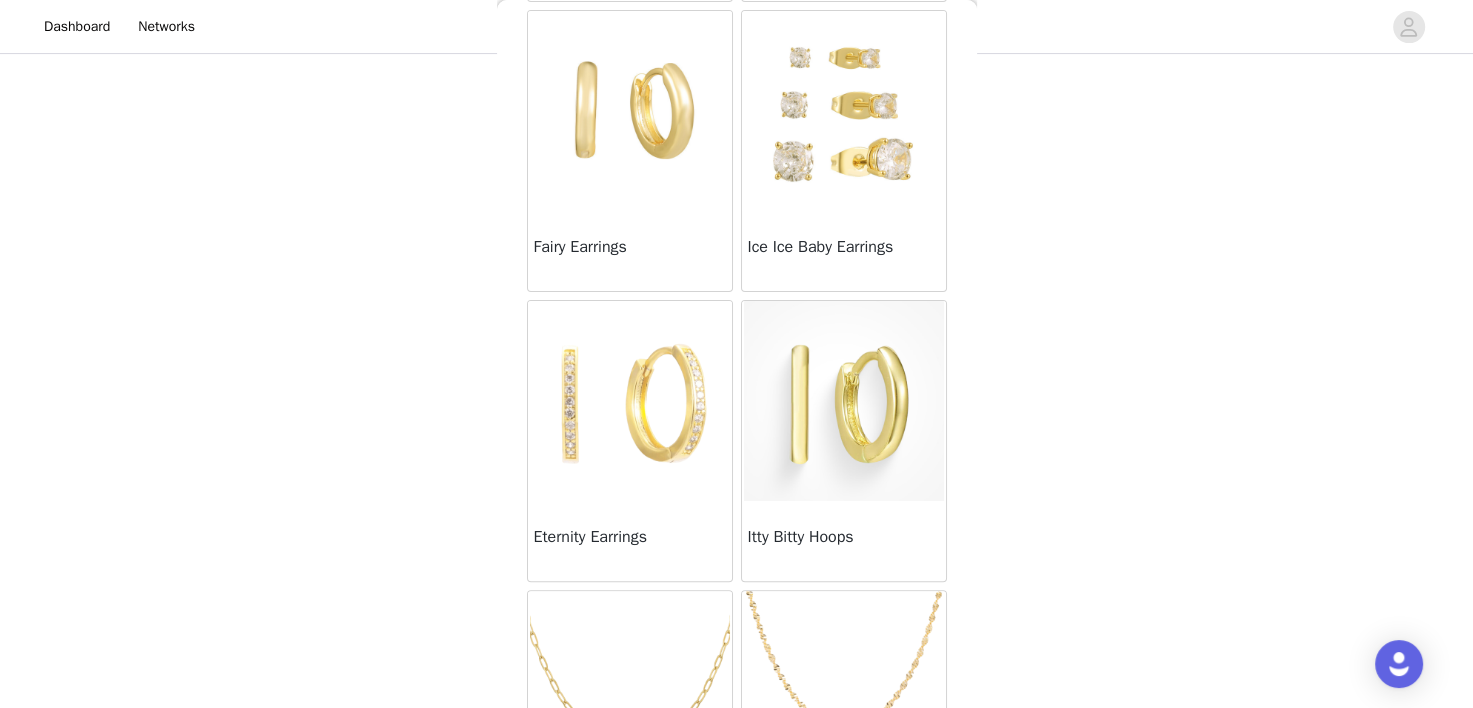 scroll, scrollTop: 546, scrollLeft: 0, axis: vertical 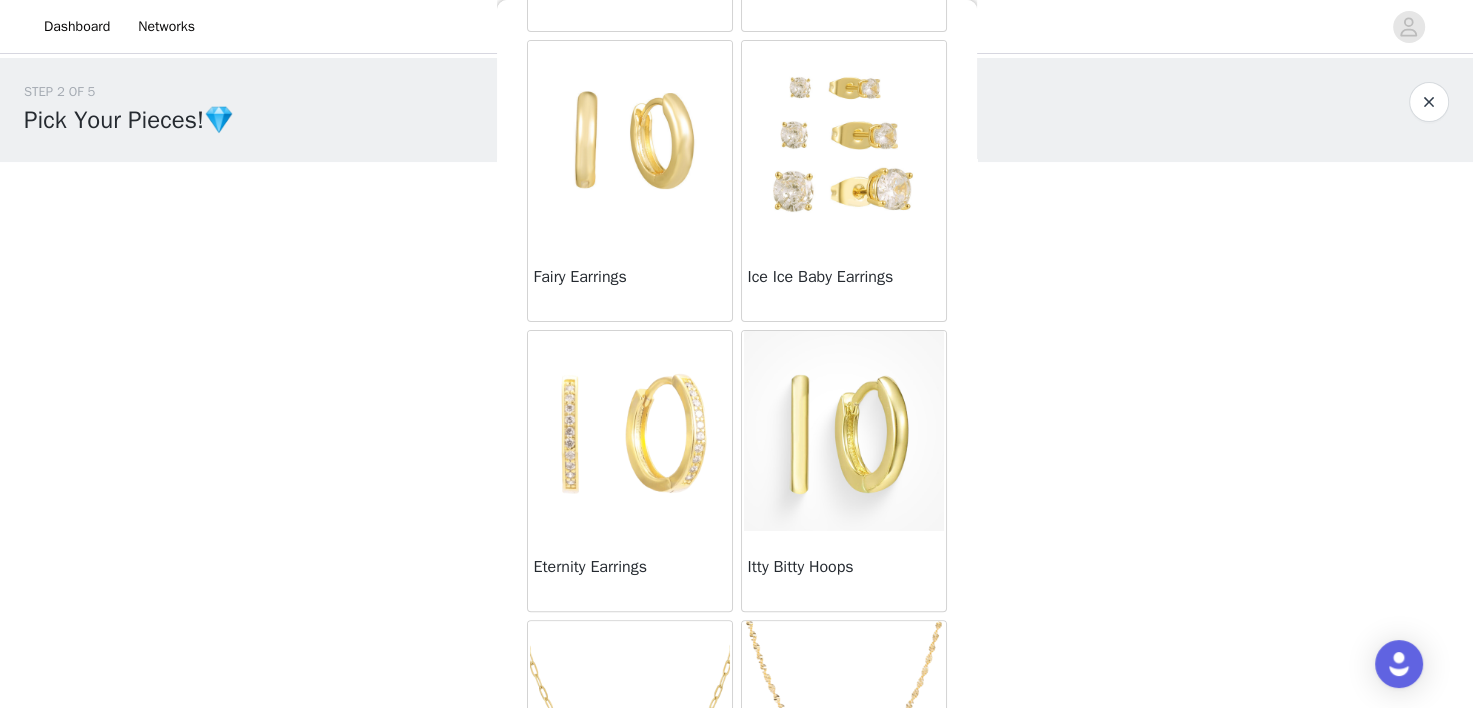 click at bounding box center (630, 141) 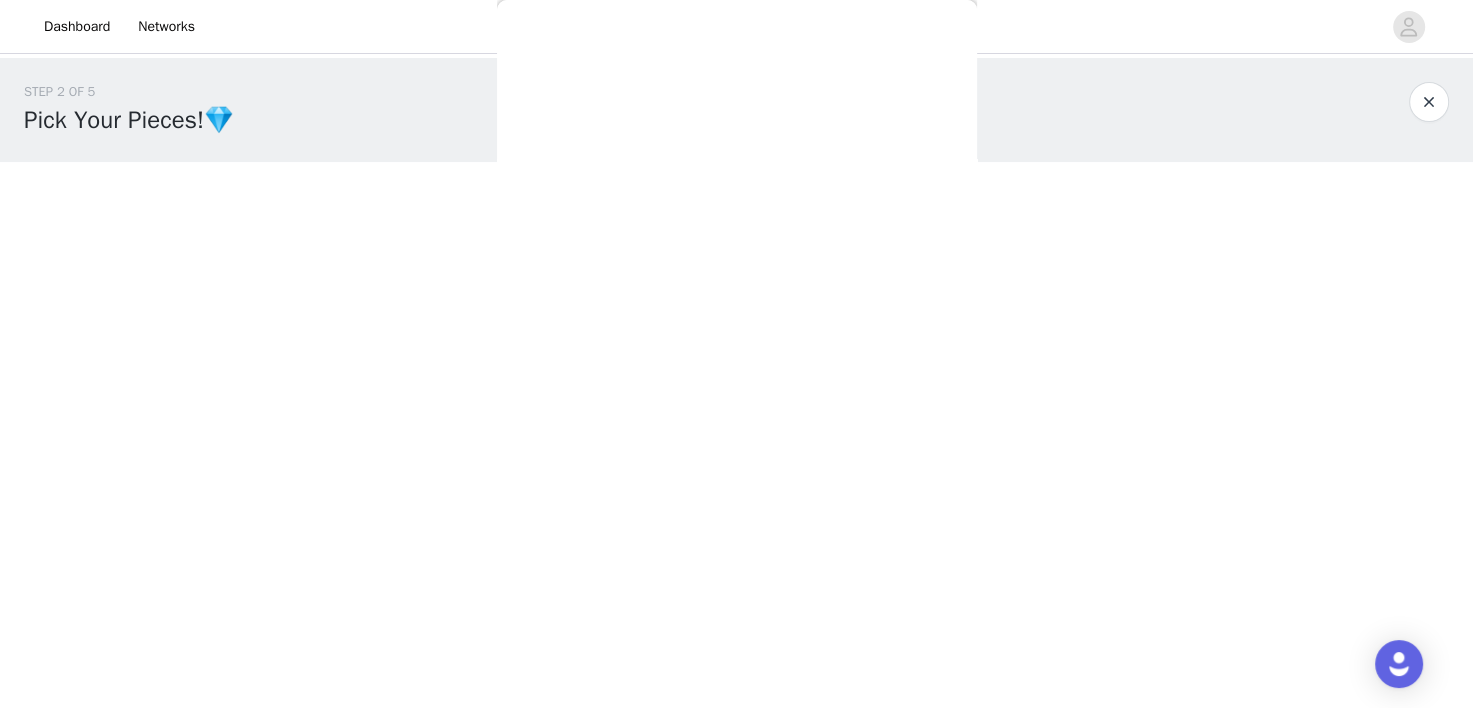 scroll, scrollTop: 129, scrollLeft: 0, axis: vertical 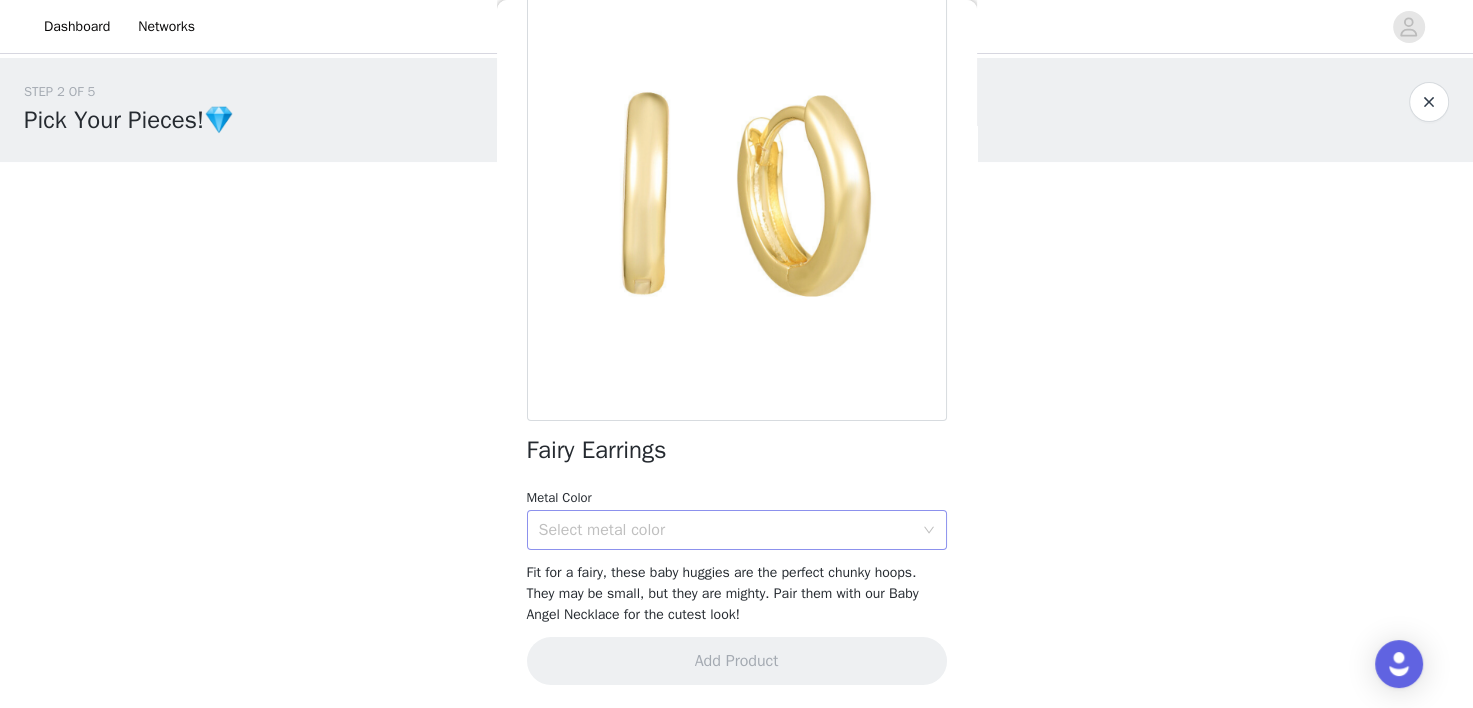 click on "Select metal color" at bounding box center [726, 530] 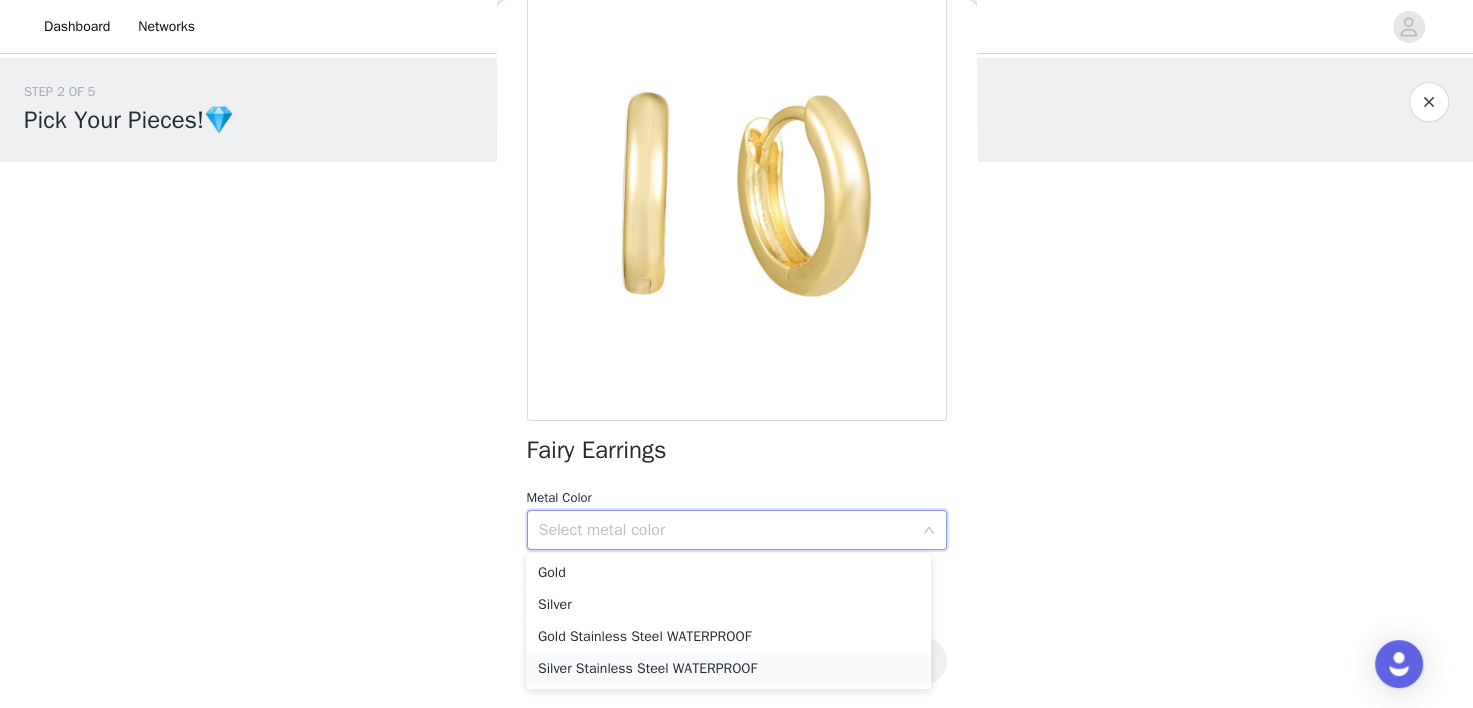 click on "Silver Stainless Steel WATERPROOF" at bounding box center (728, 669) 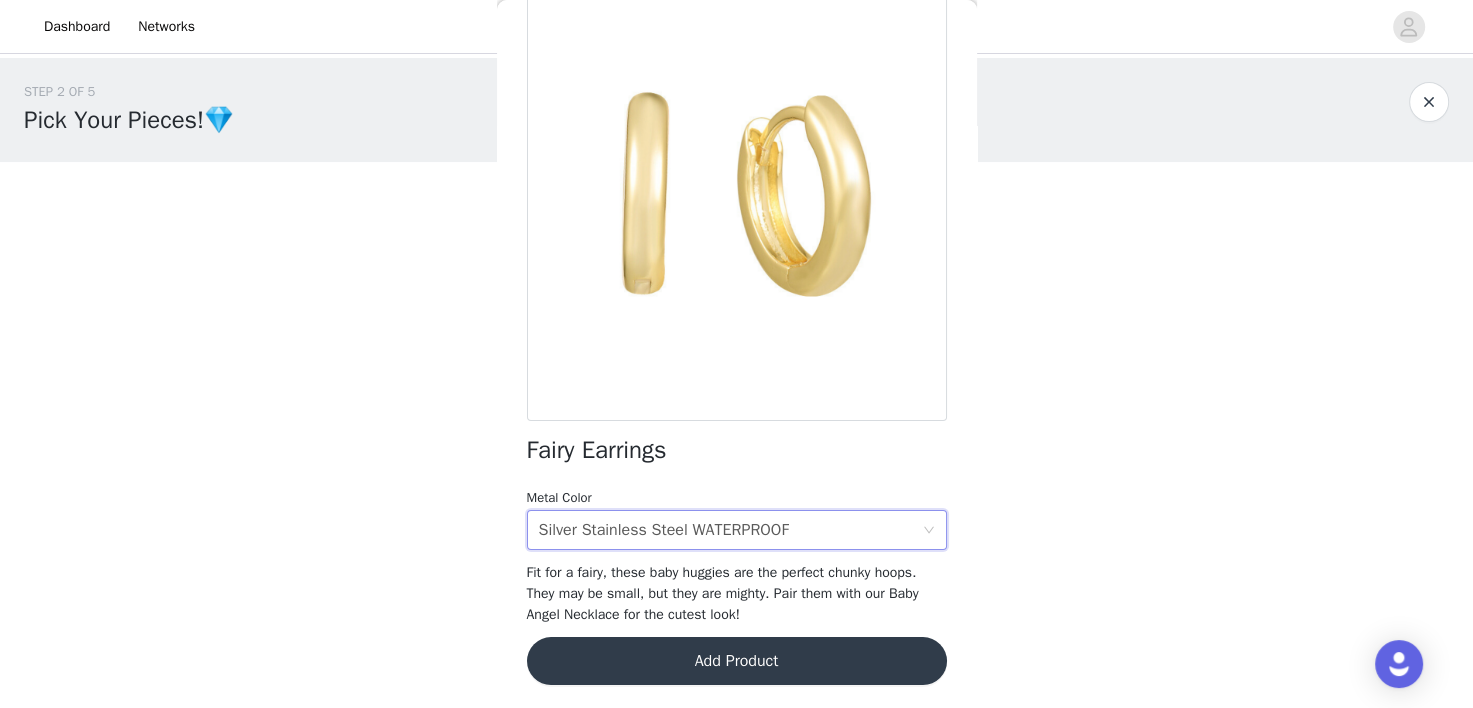 click on "Add Product" at bounding box center [737, 661] 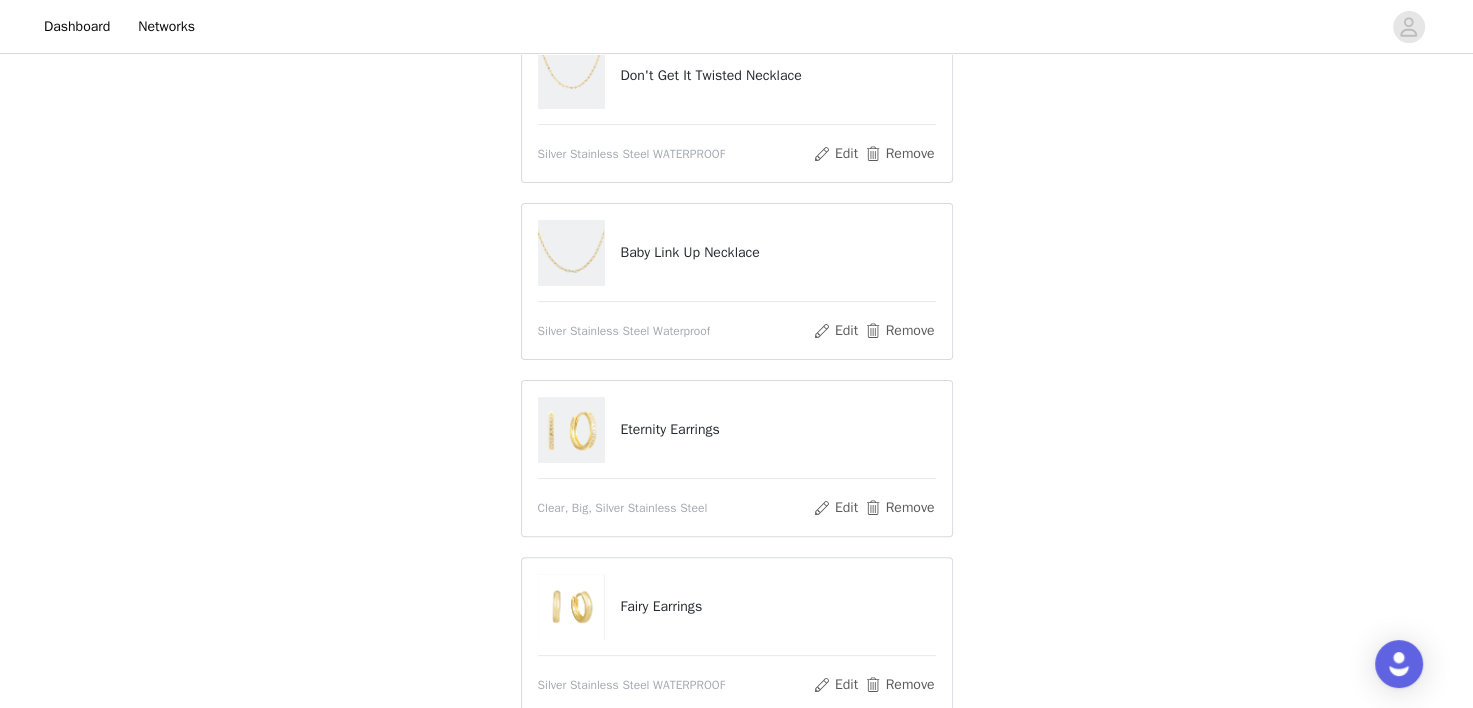 scroll, scrollTop: 606, scrollLeft: 0, axis: vertical 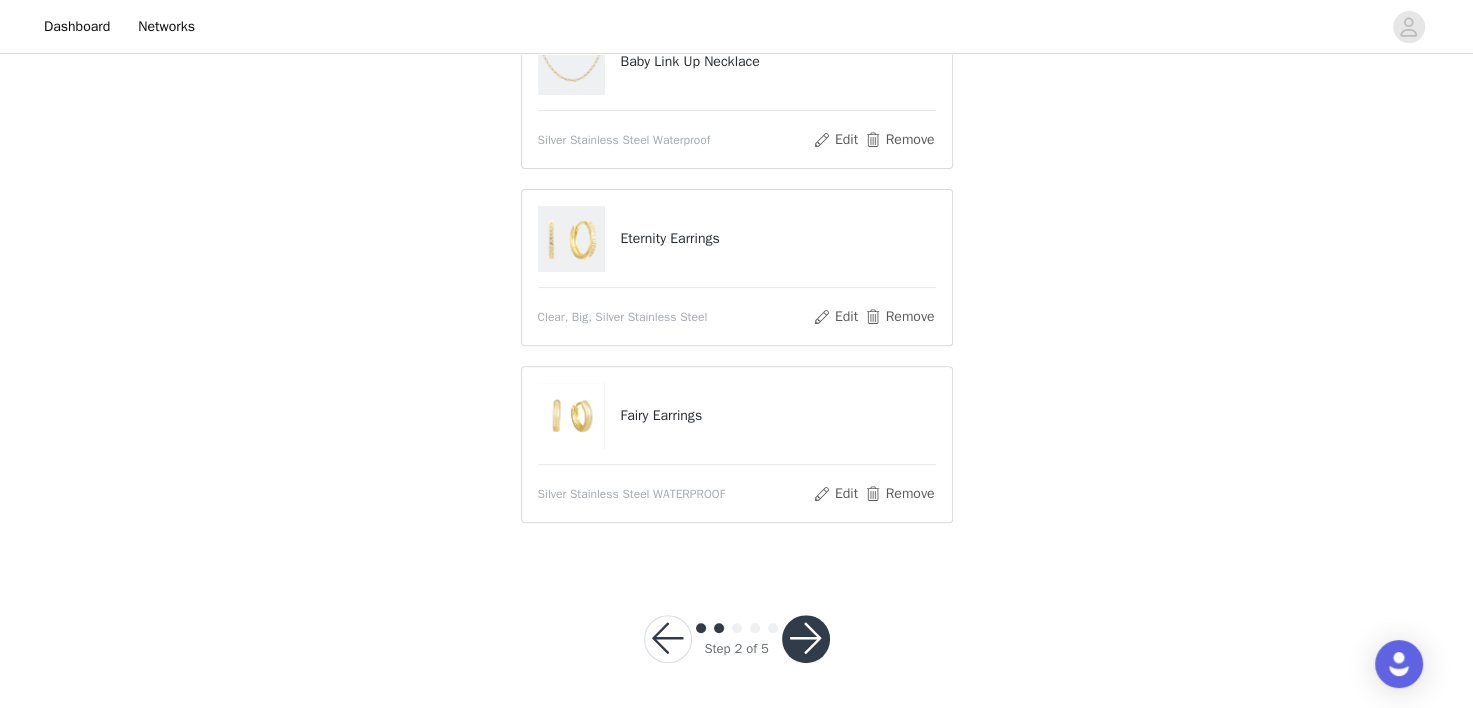 click at bounding box center [806, 639] 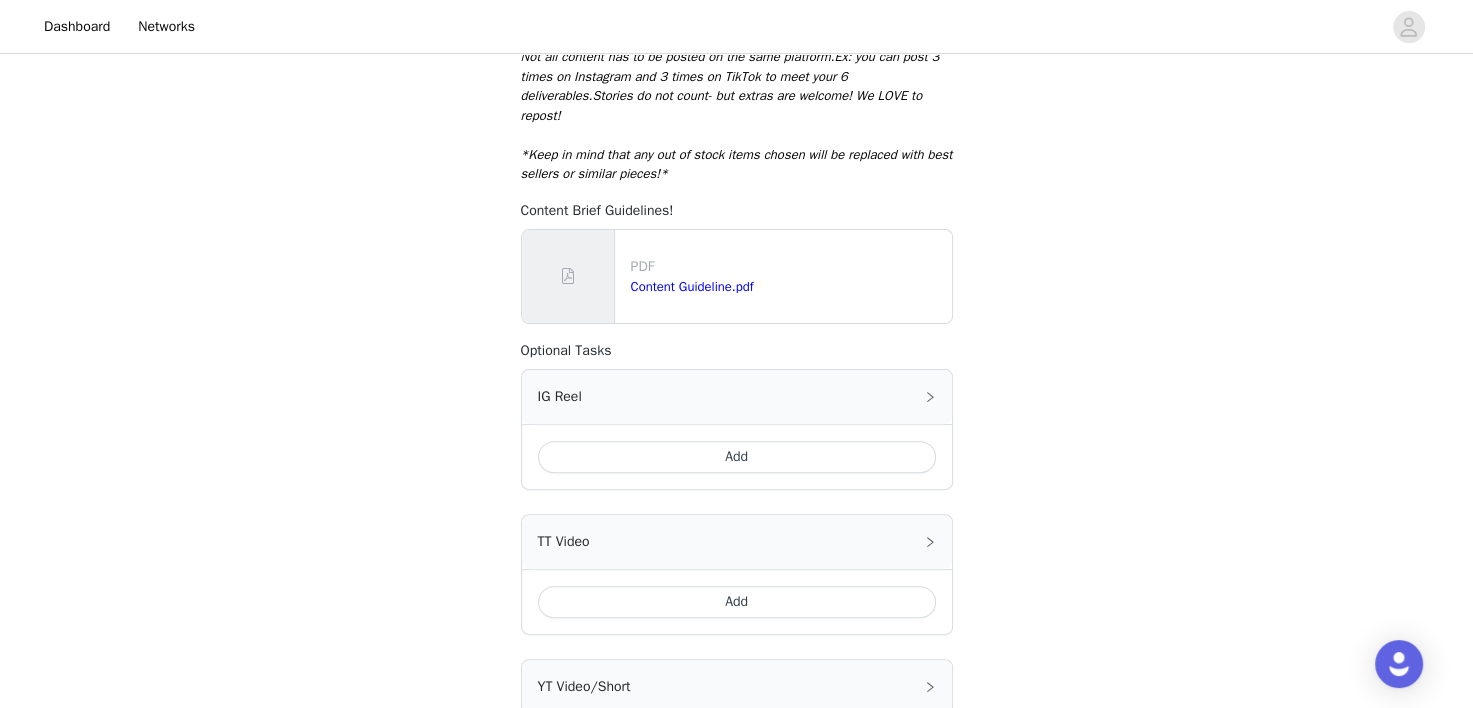 scroll, scrollTop: 792, scrollLeft: 0, axis: vertical 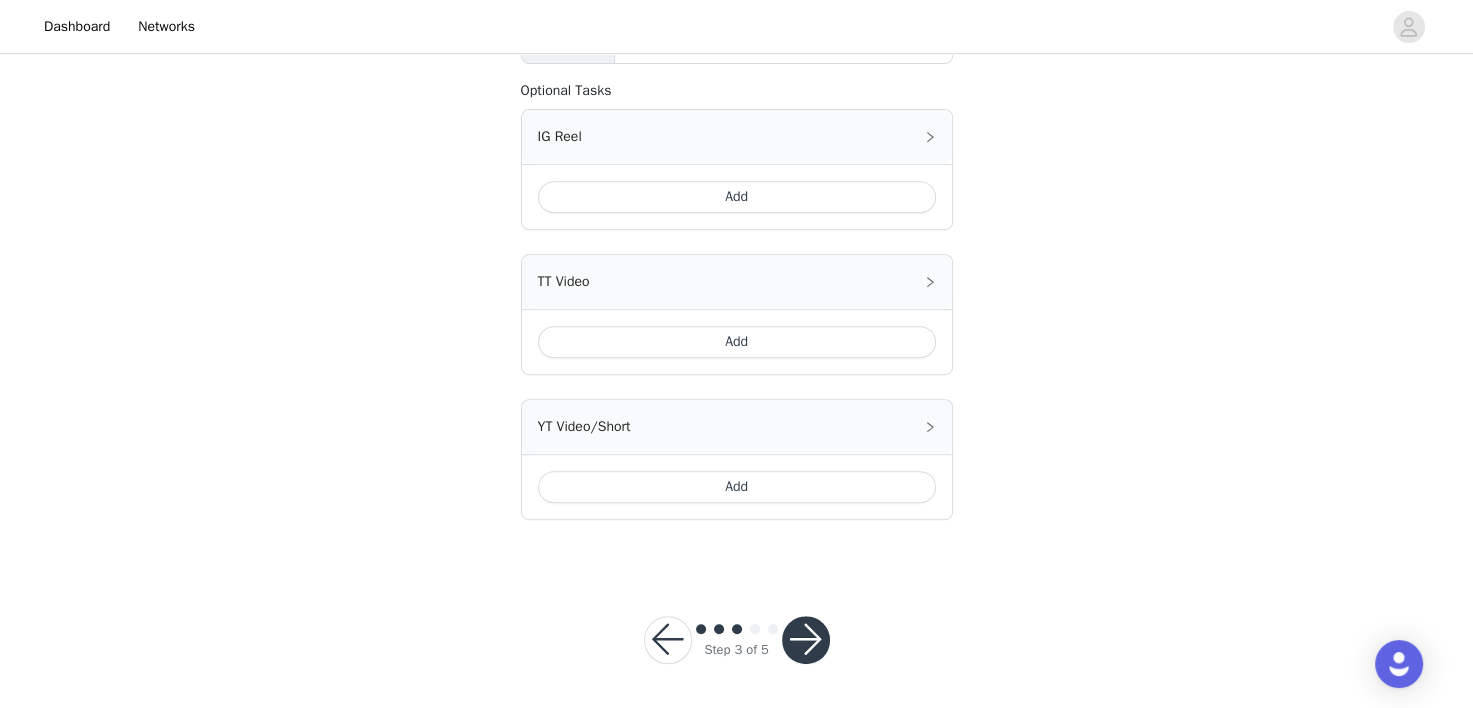 click at bounding box center [668, 640] 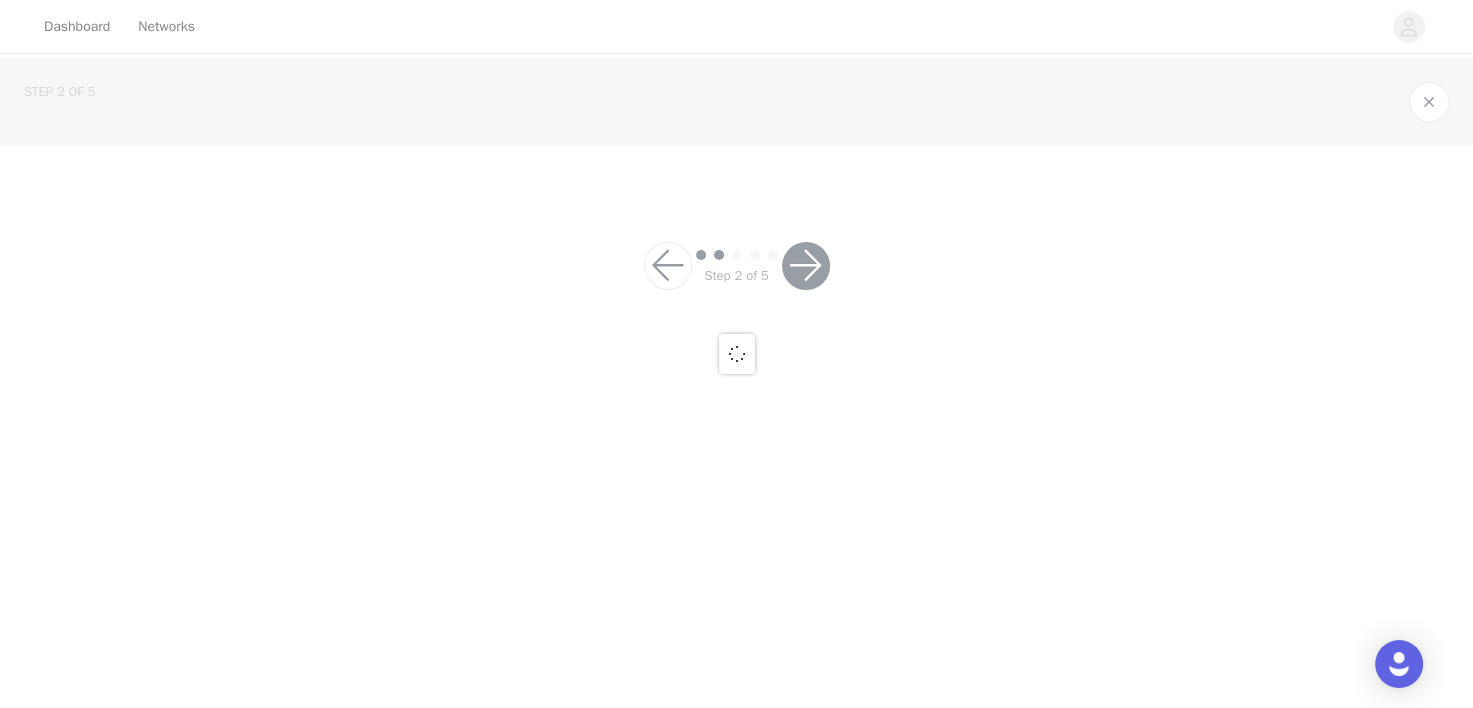 scroll, scrollTop: 0, scrollLeft: 0, axis: both 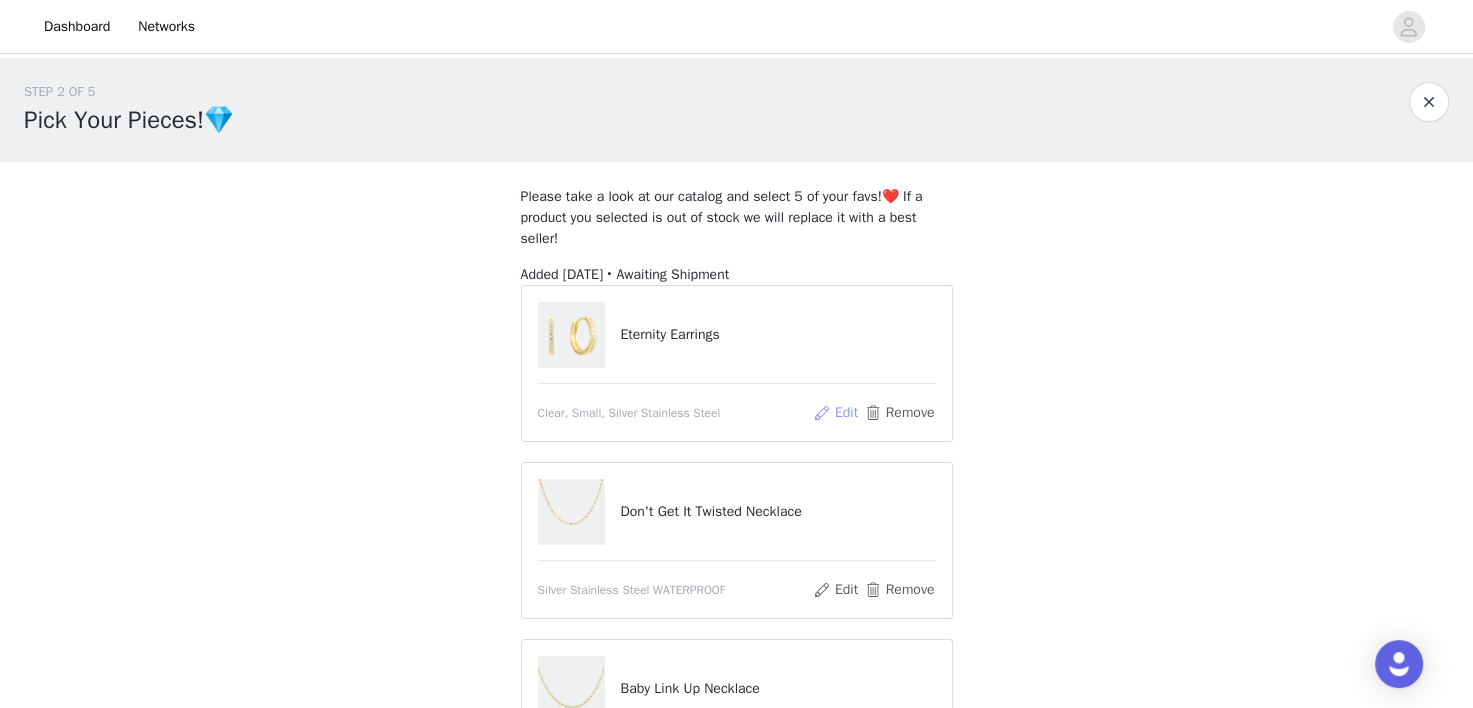 click on "Edit" at bounding box center [835, 413] 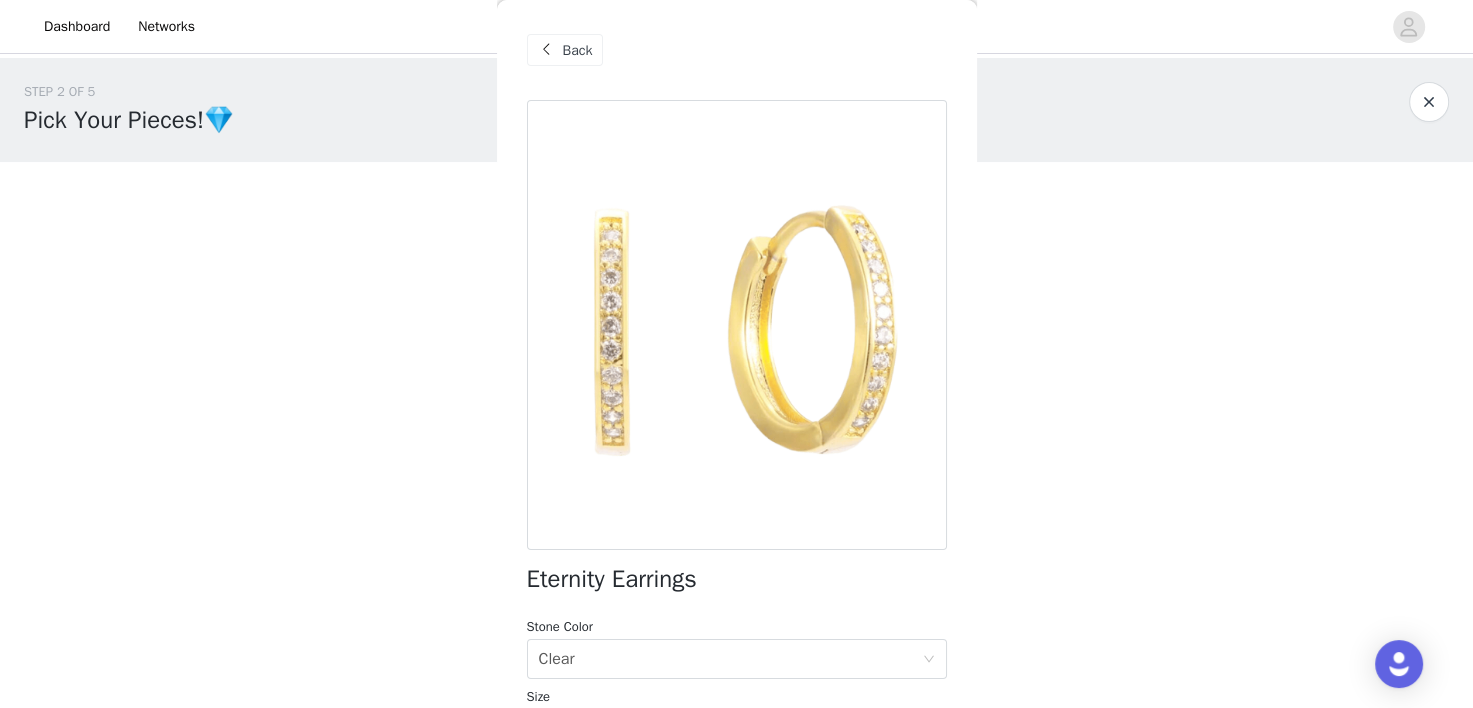scroll, scrollTop: 268, scrollLeft: 0, axis: vertical 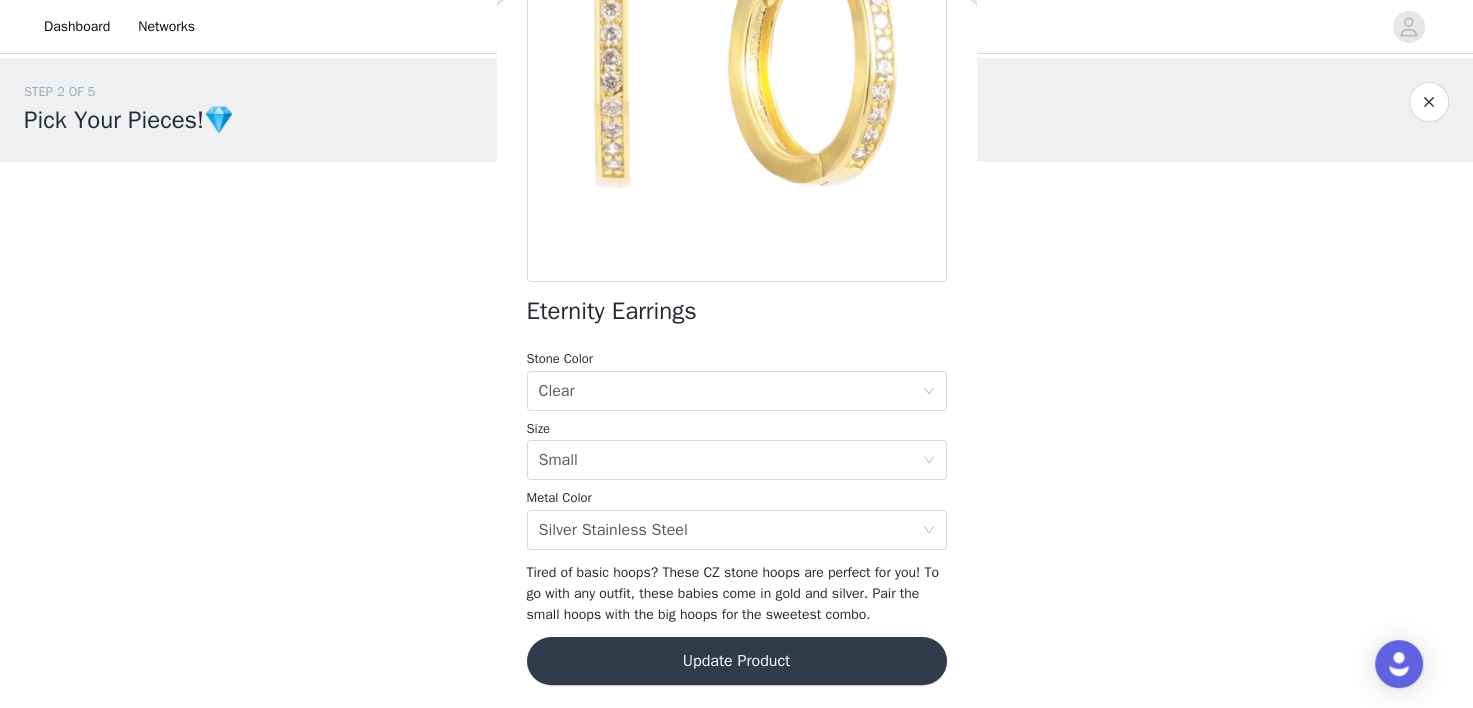 click on "Update Product" at bounding box center [737, 661] 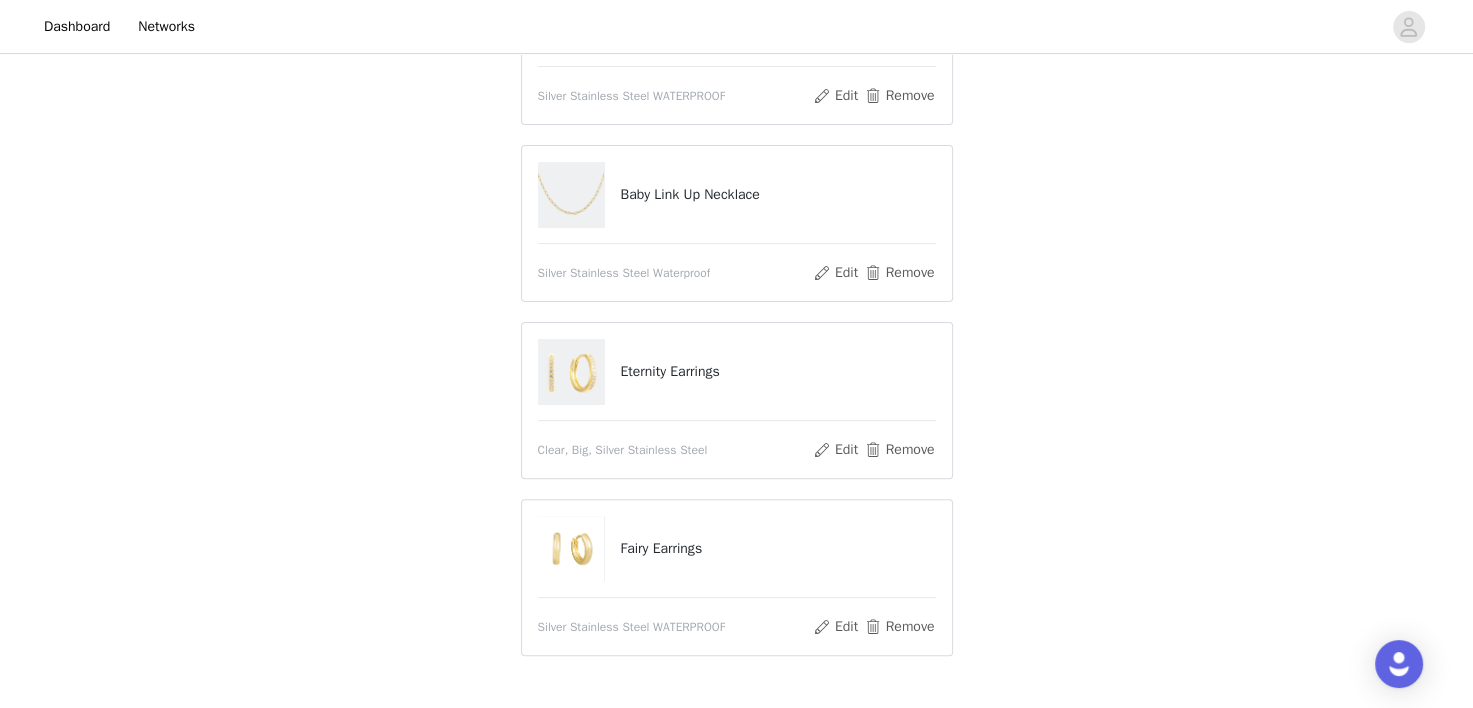 scroll, scrollTop: 627, scrollLeft: 0, axis: vertical 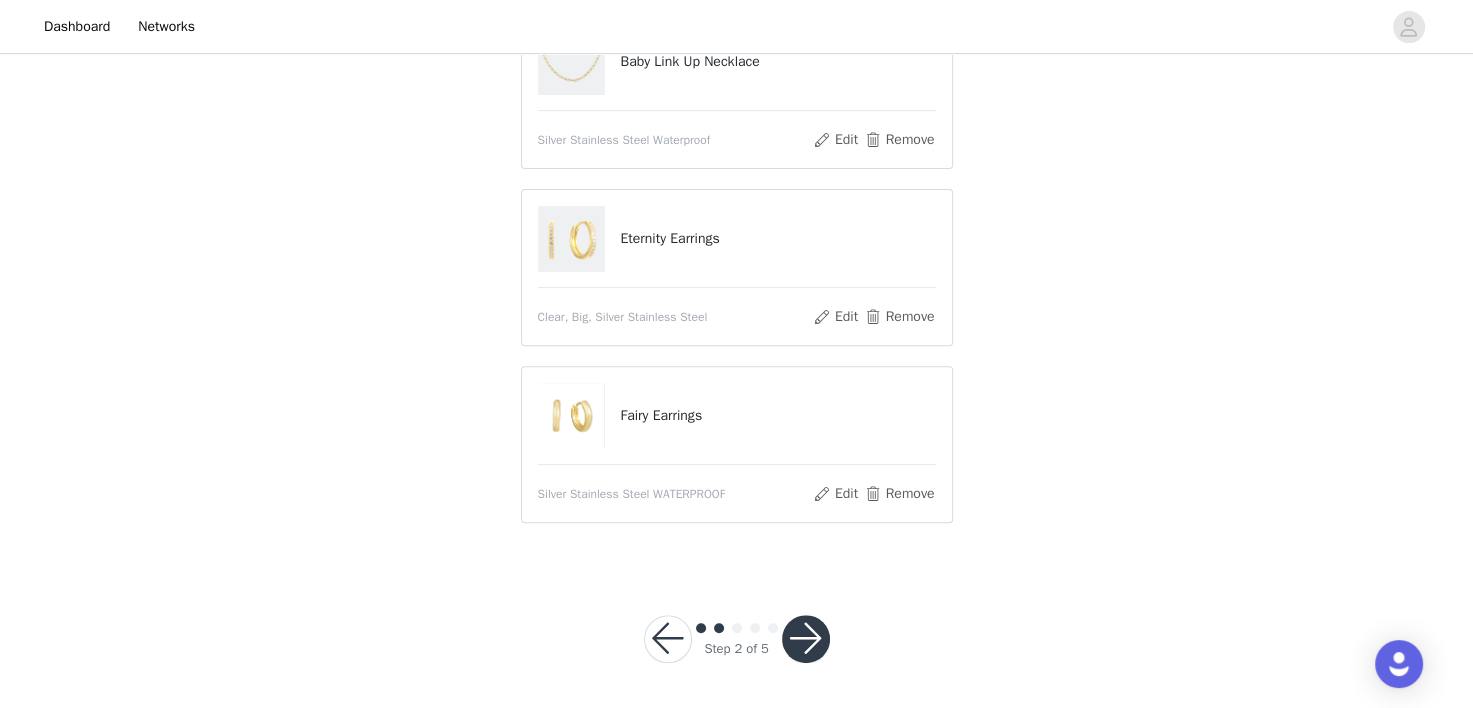click at bounding box center (668, 639) 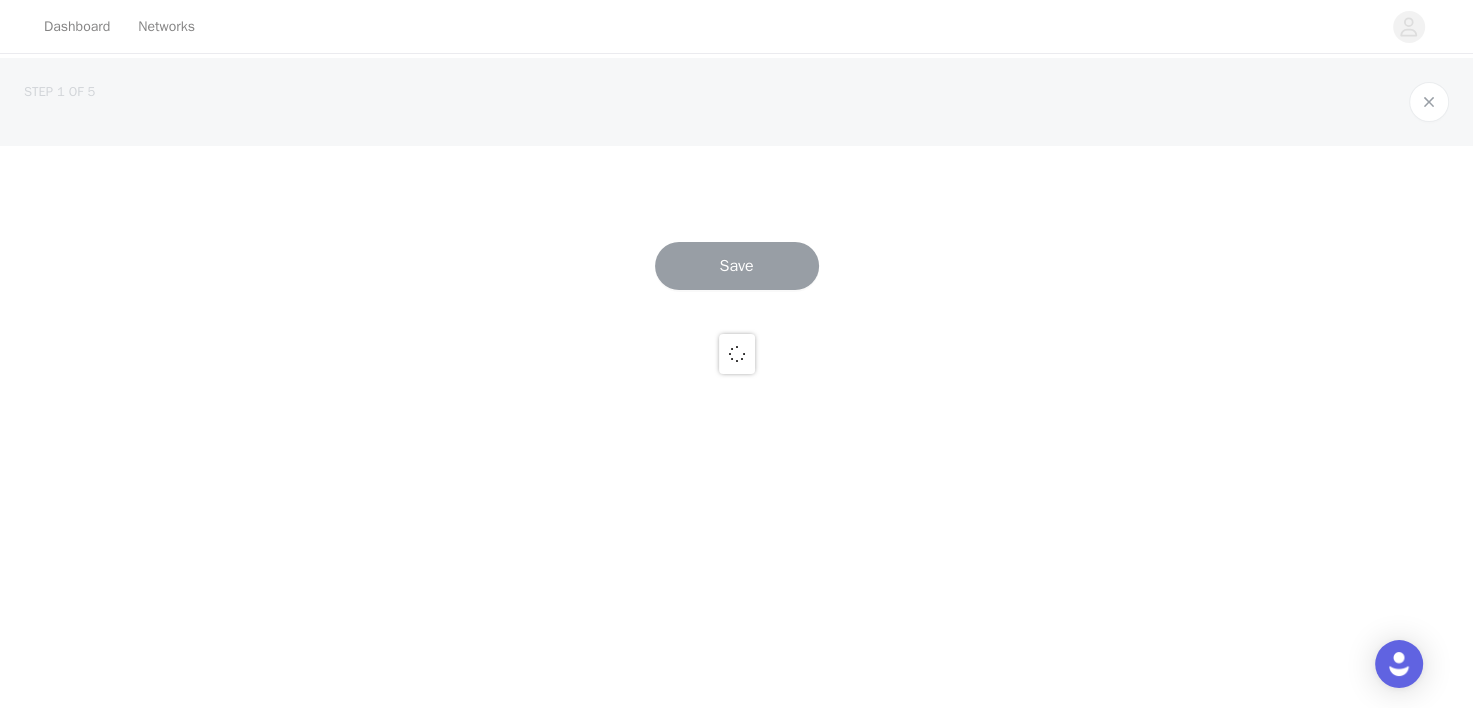 scroll, scrollTop: 0, scrollLeft: 0, axis: both 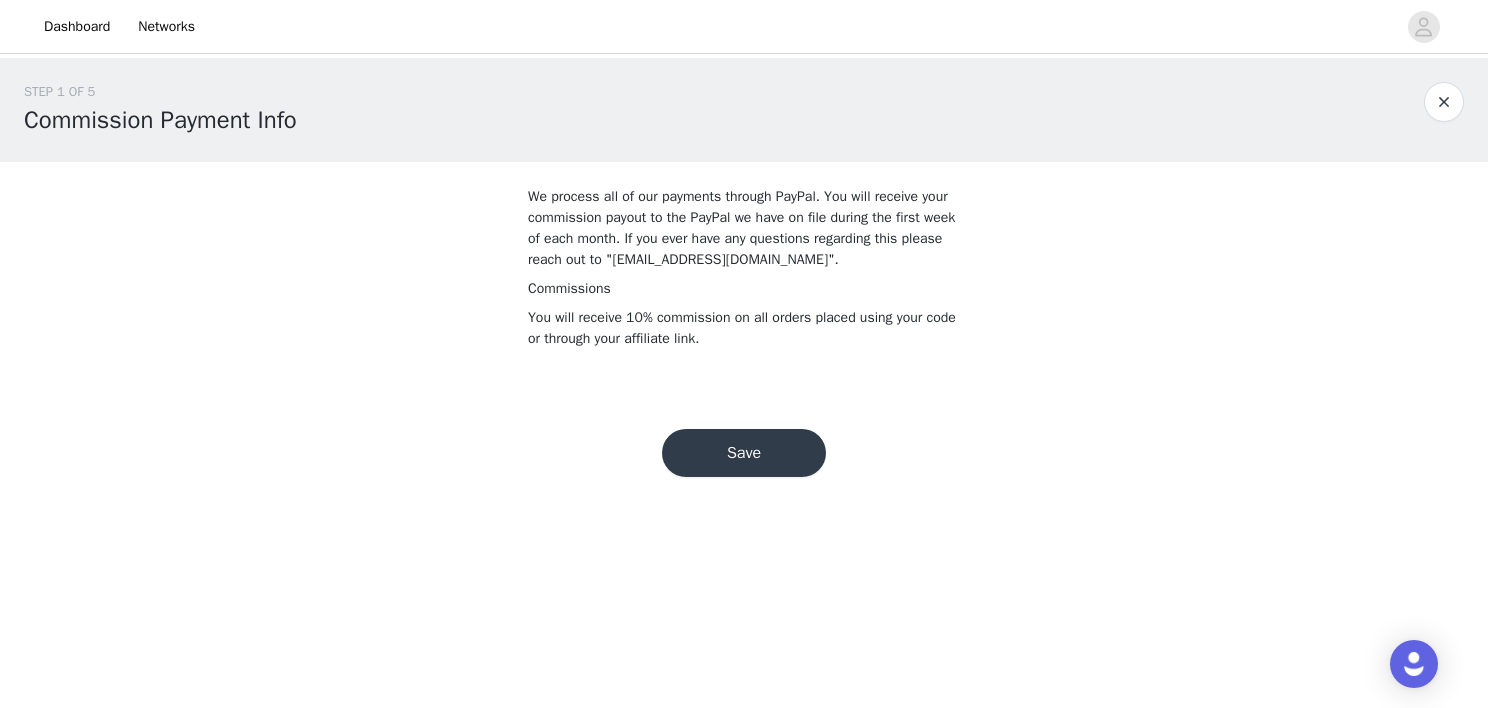 click on "Save" at bounding box center (744, 453) 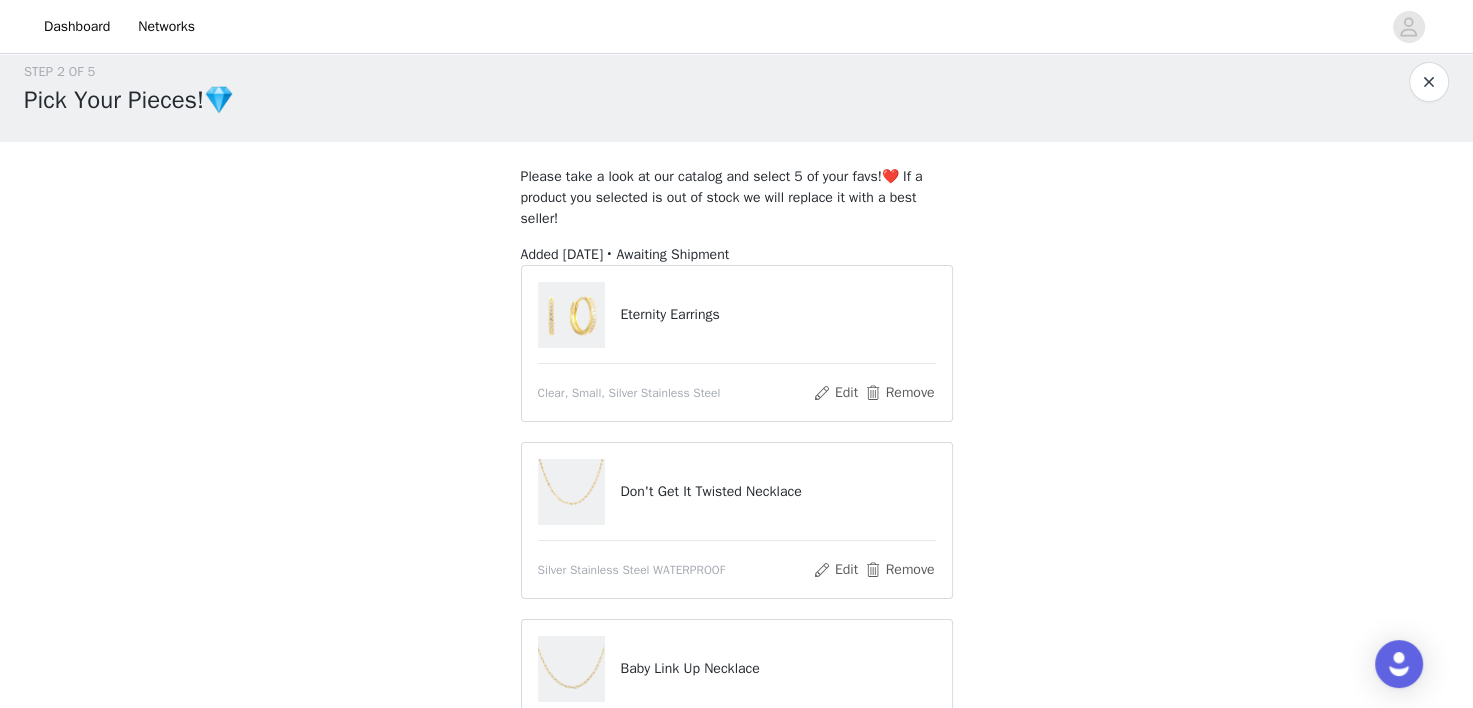 scroll, scrollTop: 19, scrollLeft: 0, axis: vertical 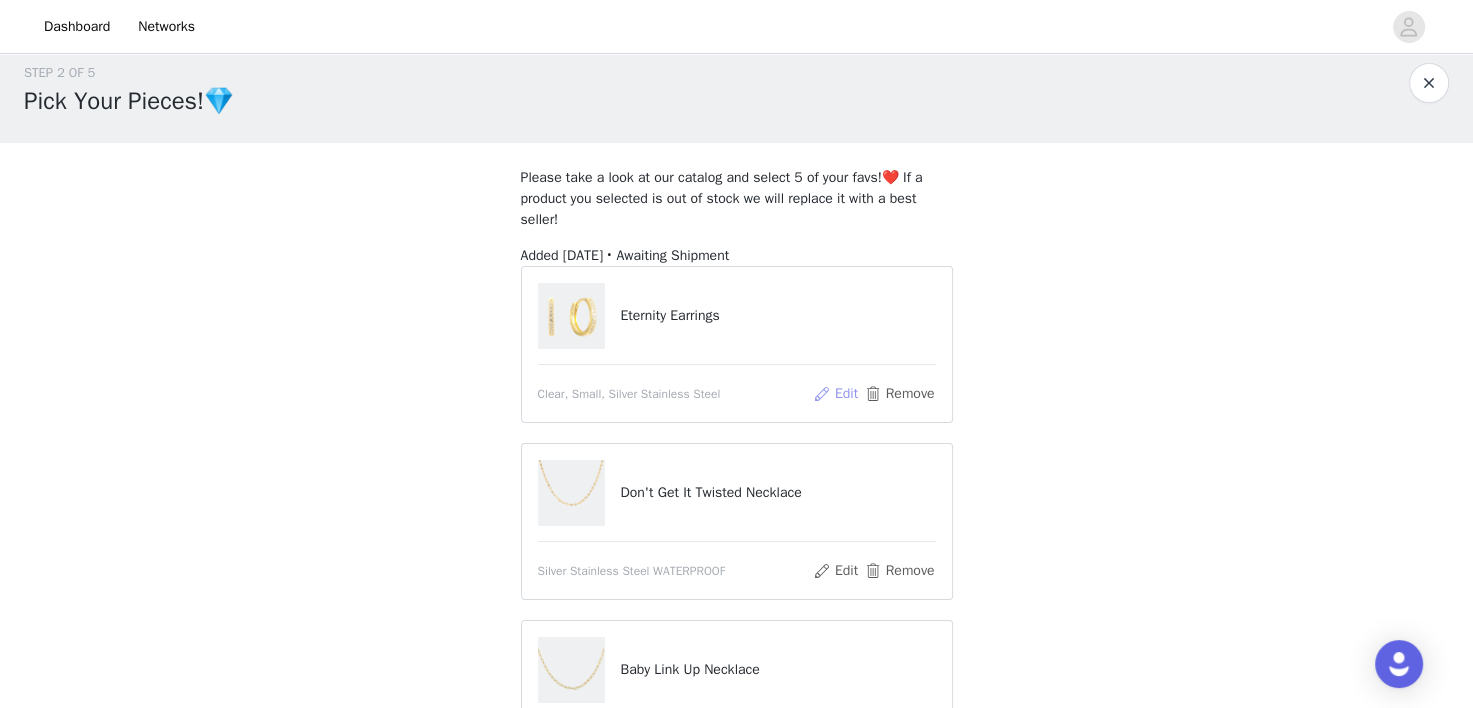 click on "Edit" at bounding box center (835, 394) 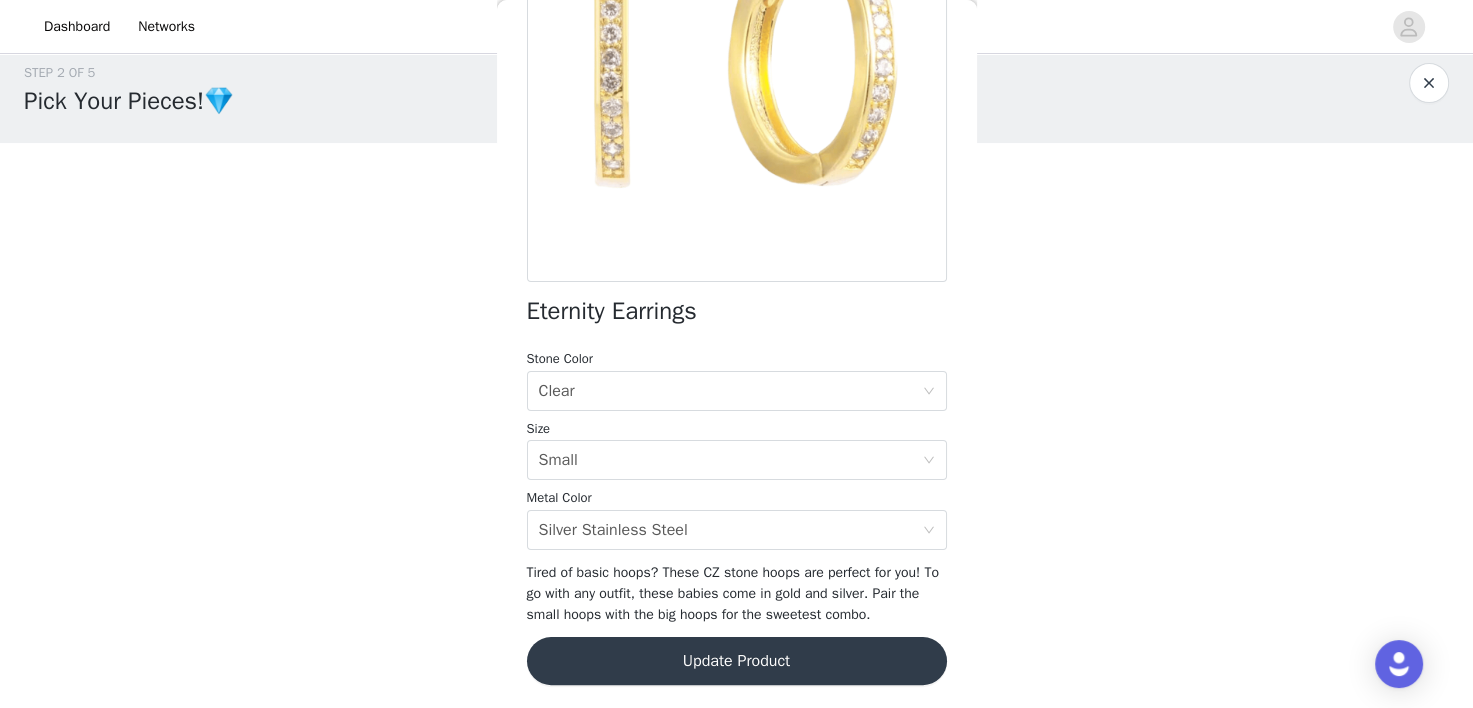 scroll, scrollTop: 0, scrollLeft: 0, axis: both 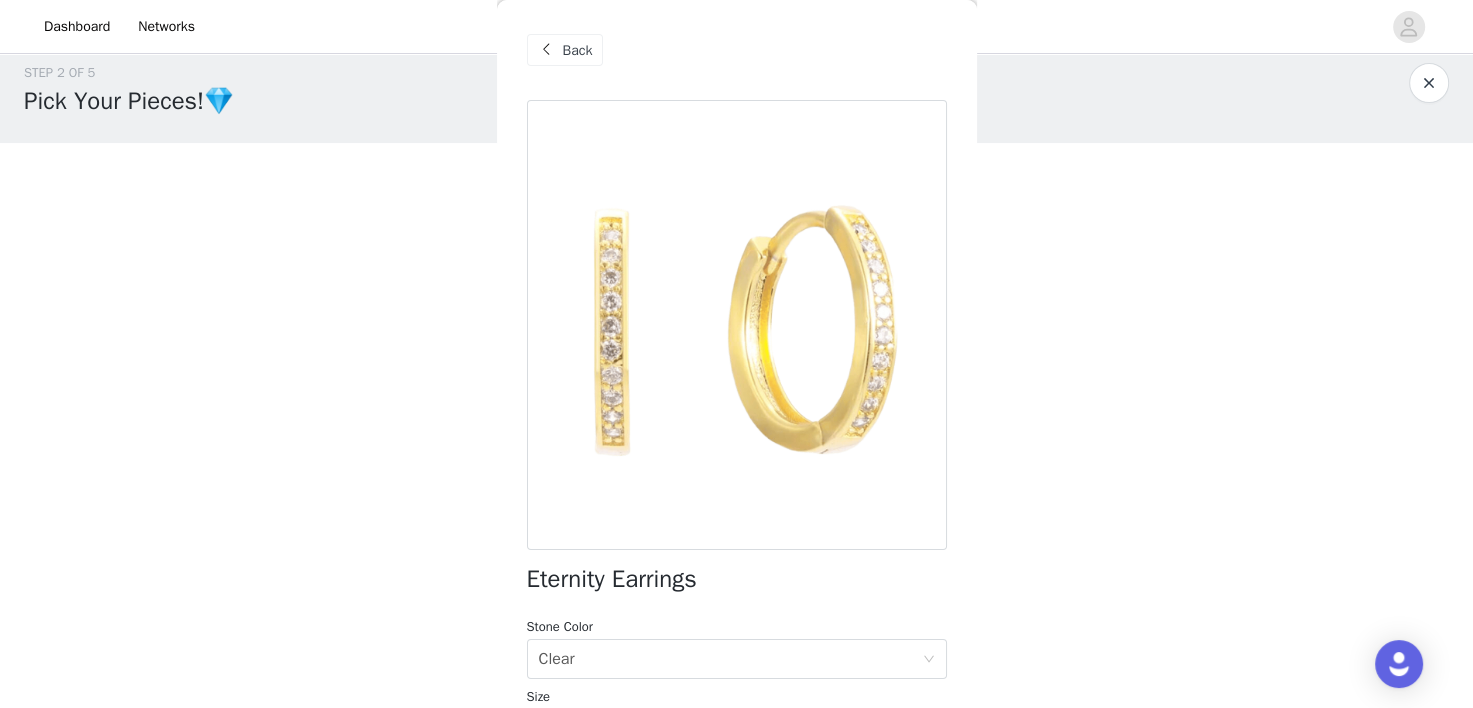 click on "Back" at bounding box center (565, 50) 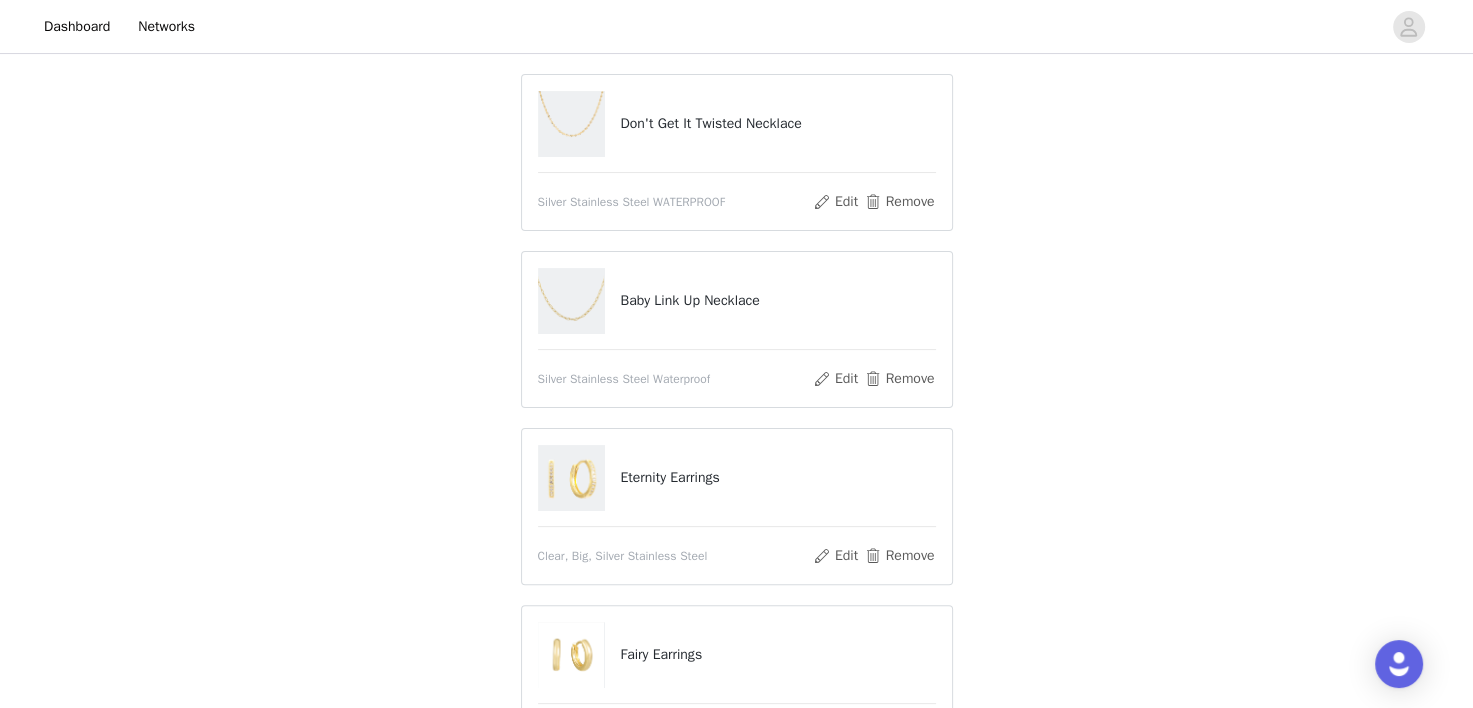 scroll, scrollTop: 627, scrollLeft: 0, axis: vertical 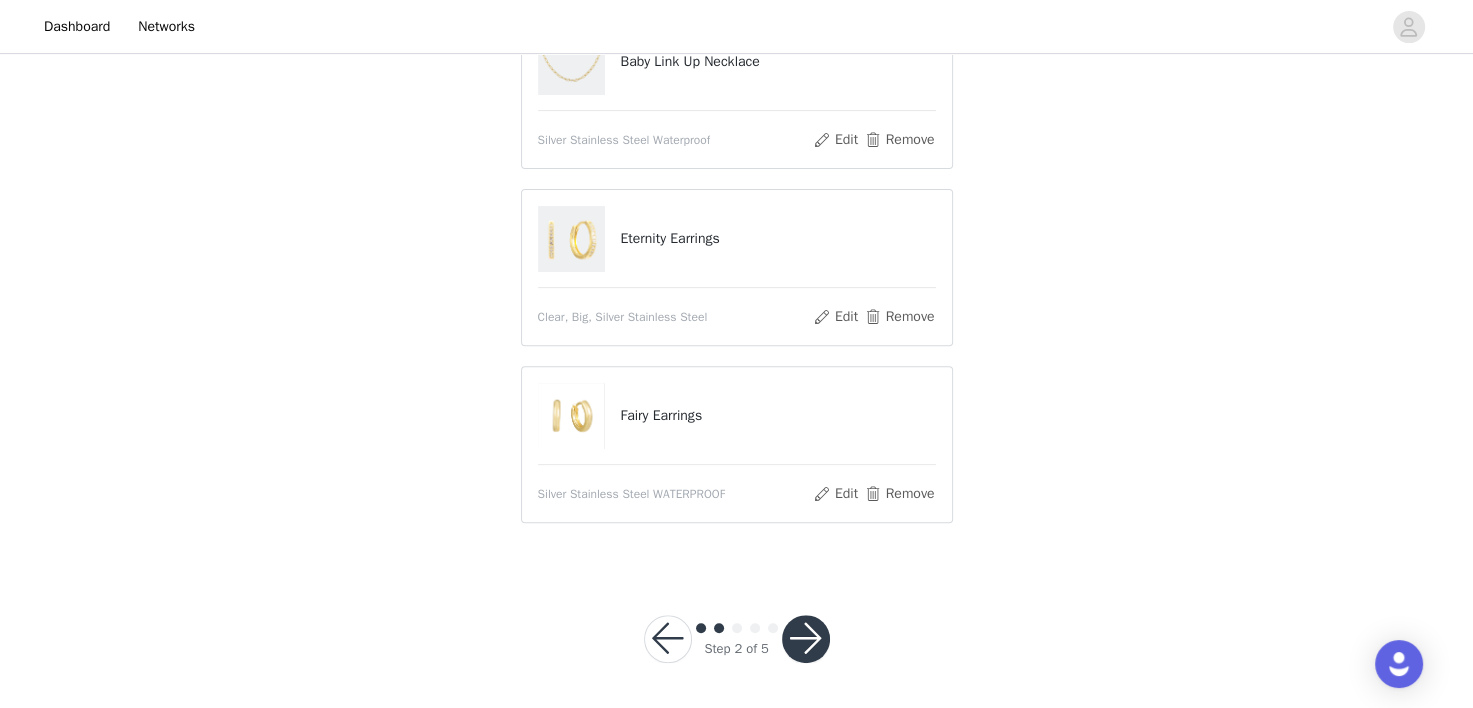 click at bounding box center [806, 639] 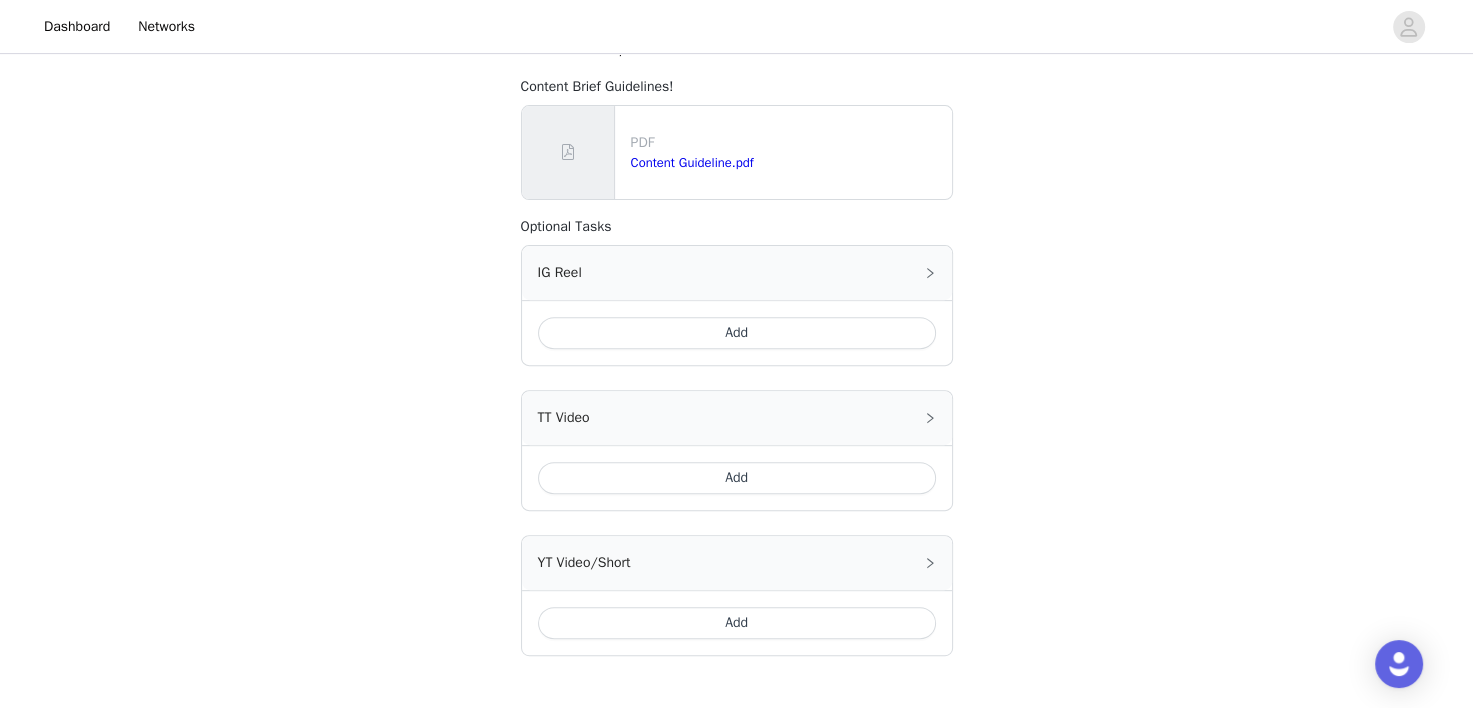 scroll, scrollTop: 792, scrollLeft: 0, axis: vertical 